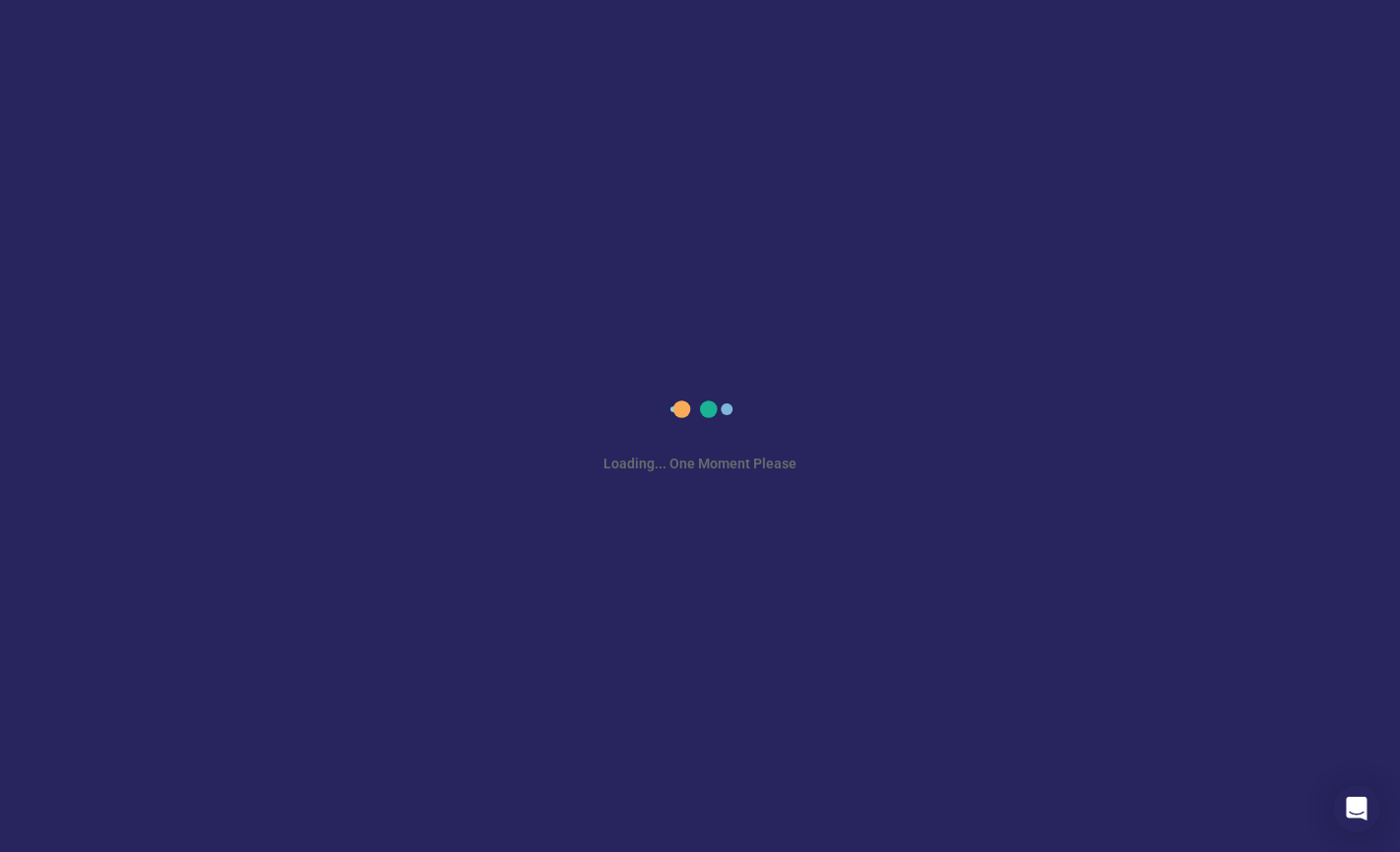 scroll, scrollTop: 0, scrollLeft: 0, axis: both 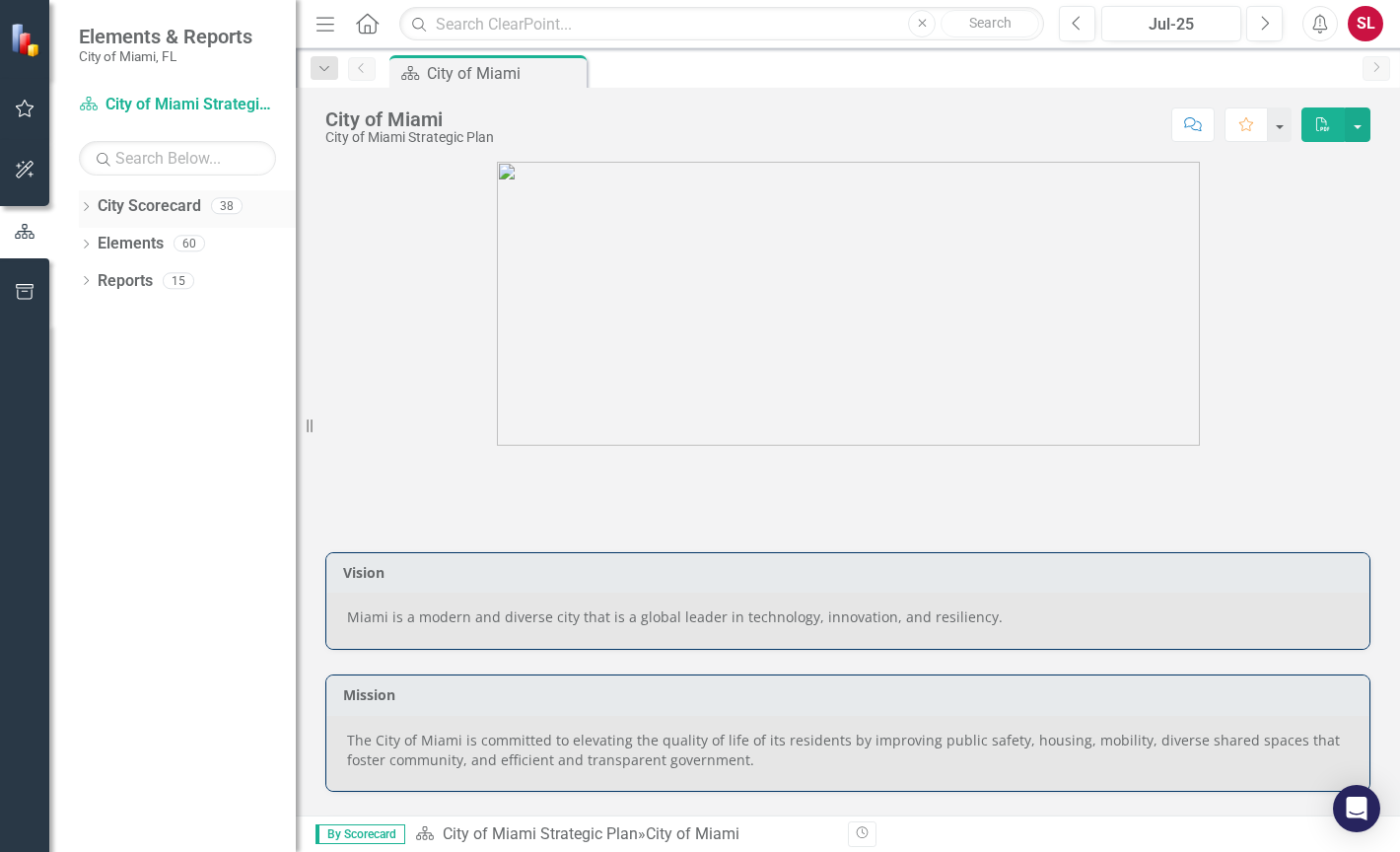 click on "Dropdown" 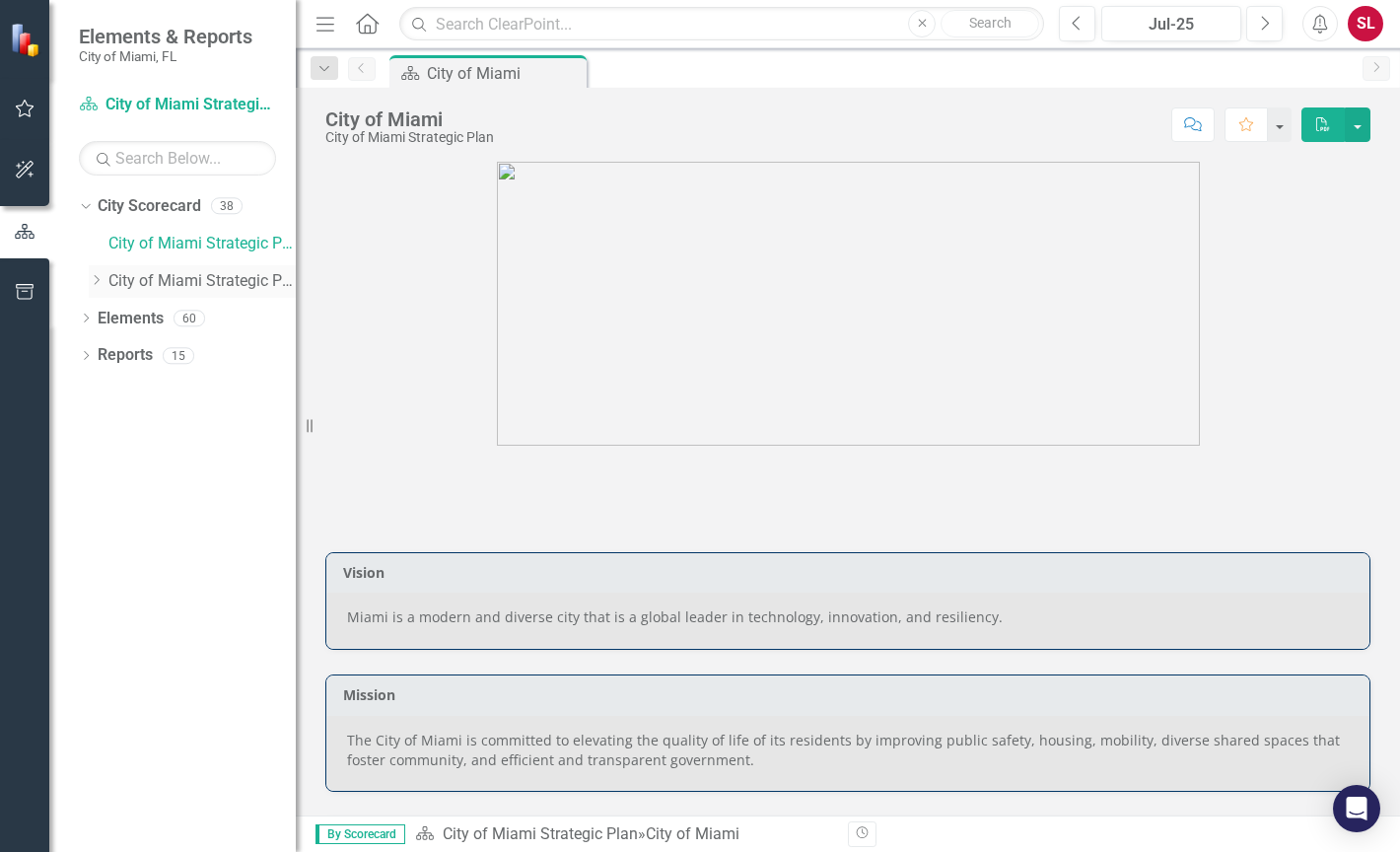 click on "Dropdown" 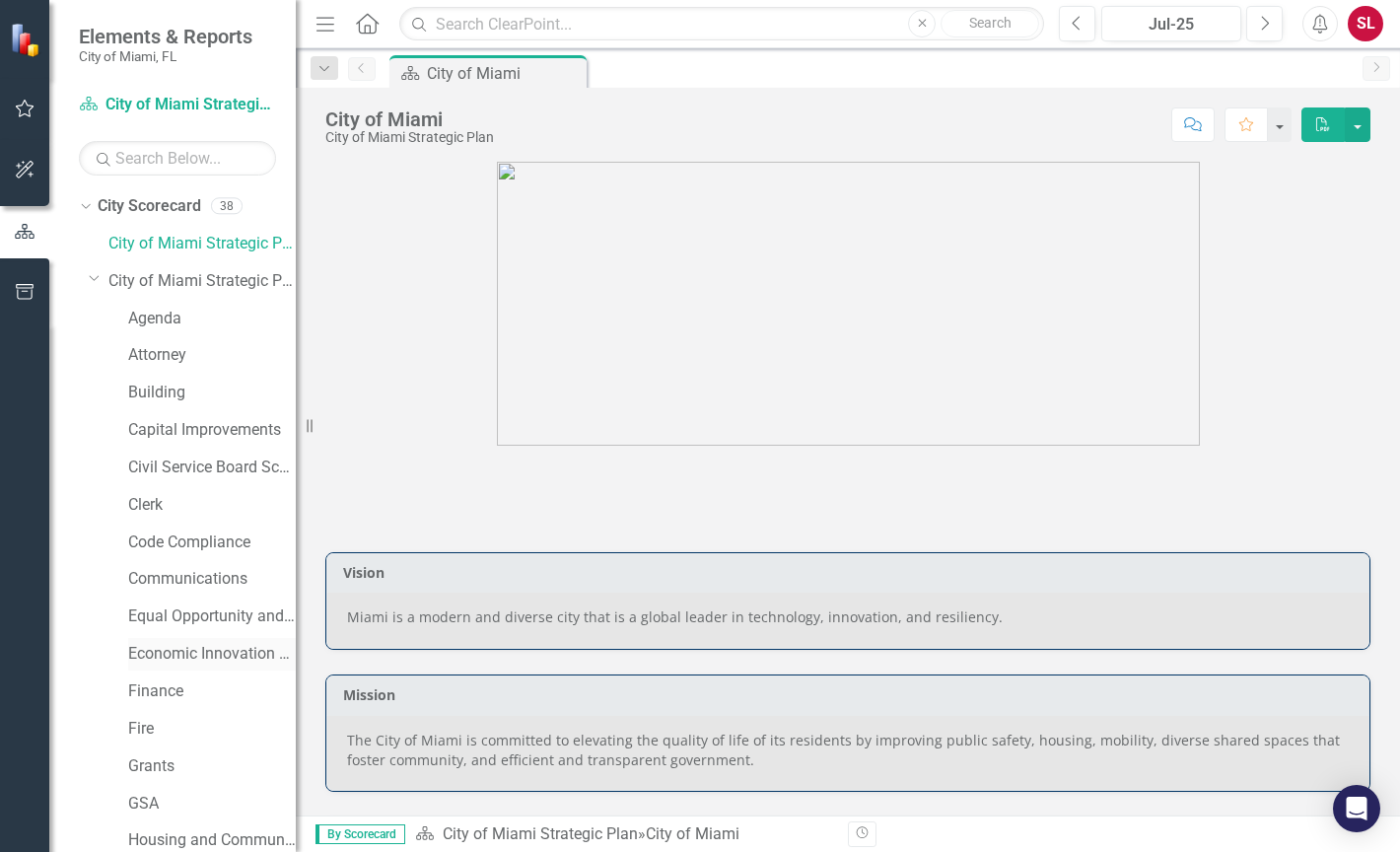 click on "Economic Innovation and Development" at bounding box center (212, 654) 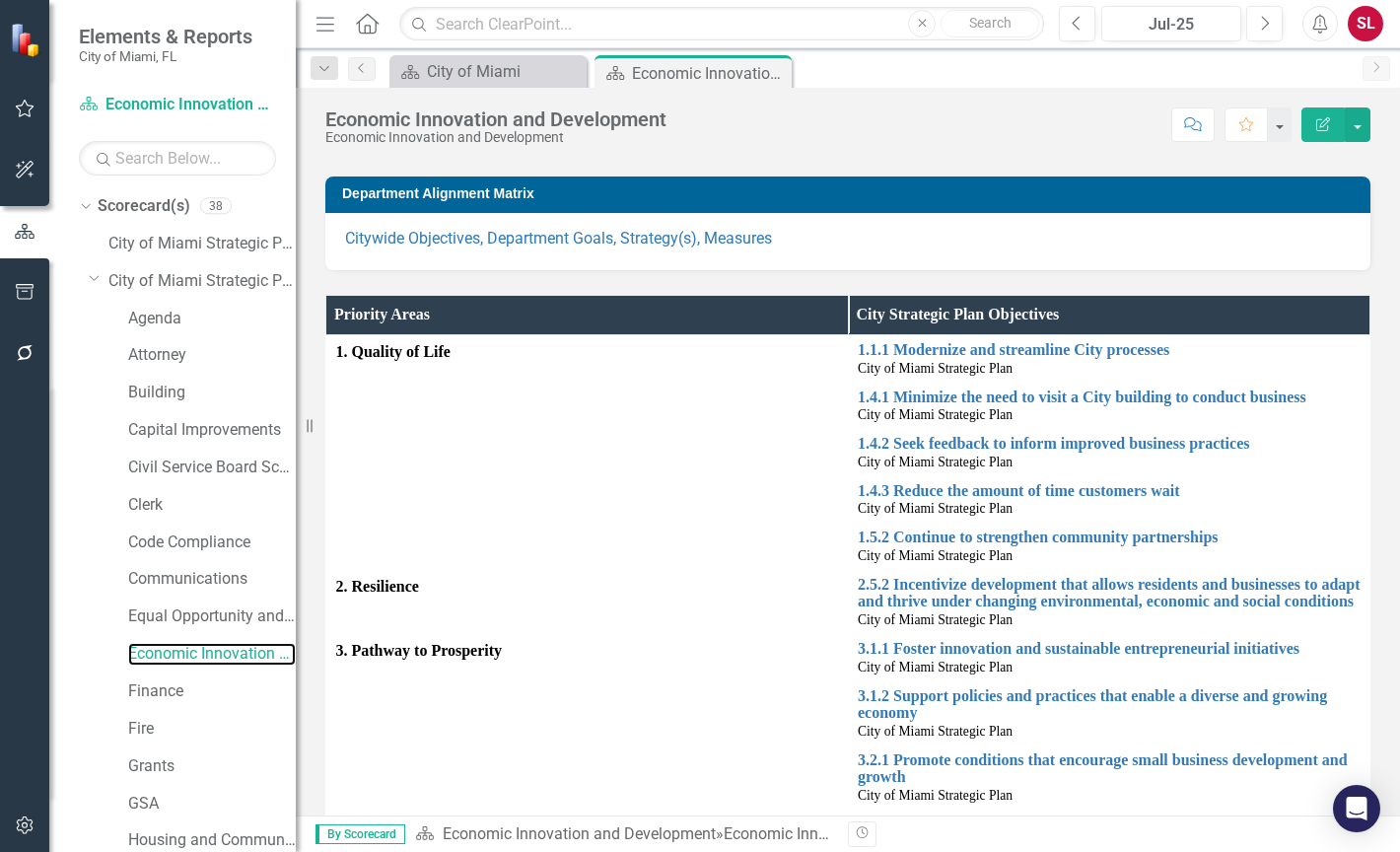 scroll, scrollTop: 405, scrollLeft: 0, axis: vertical 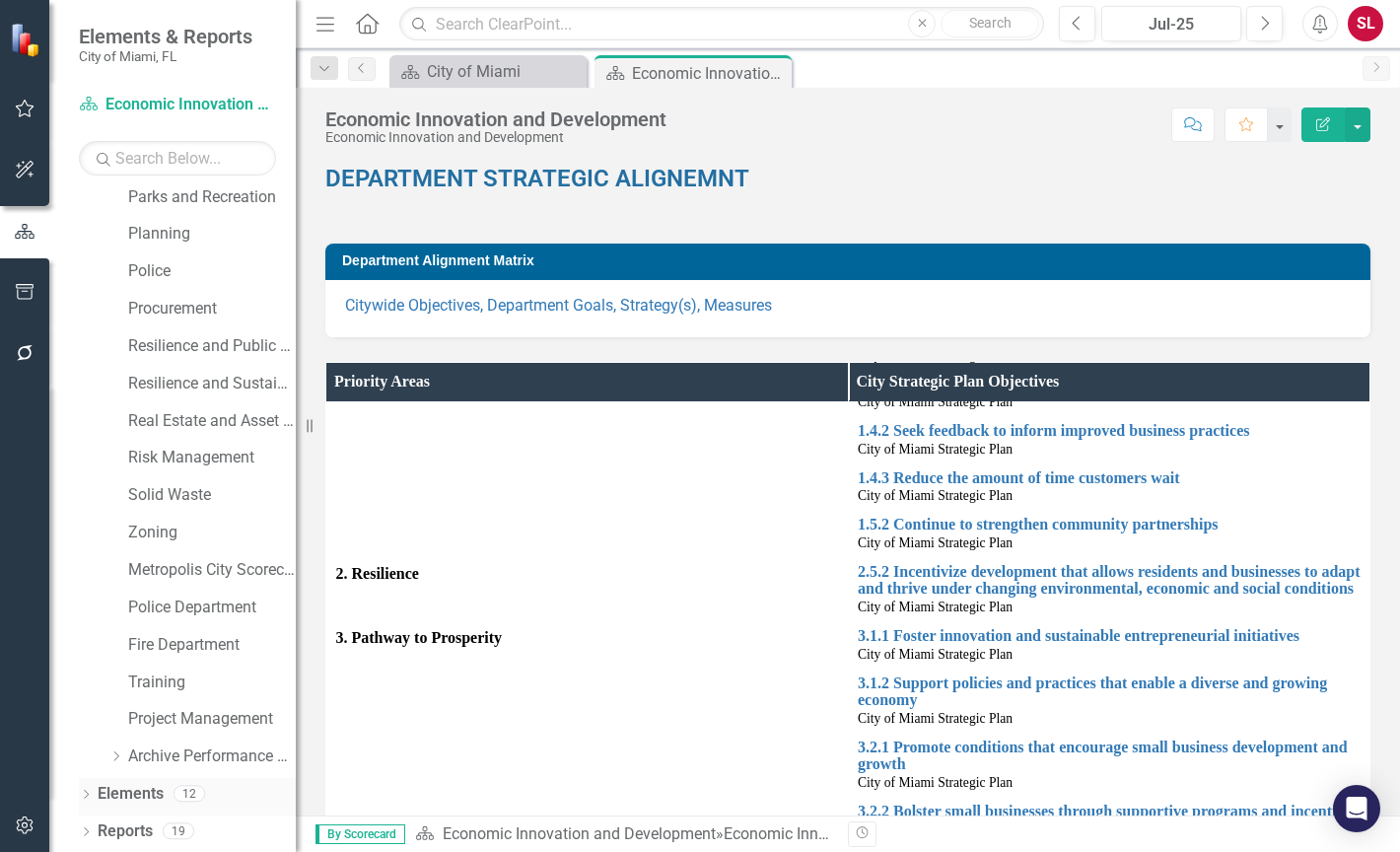 click on "Elements" at bounding box center (130, 794) 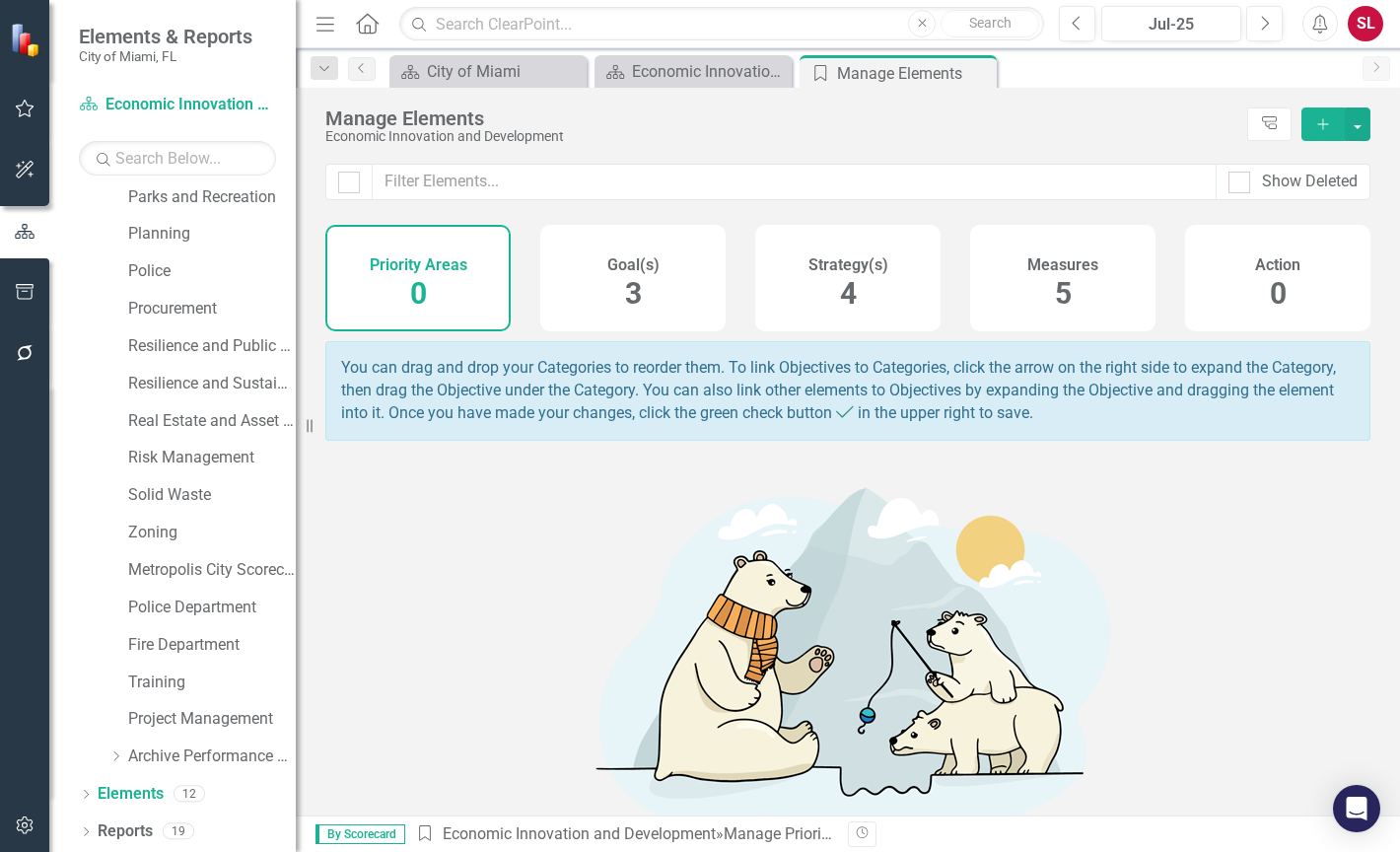 click on "Strategy(s) 4" at bounding box center [848, 278] 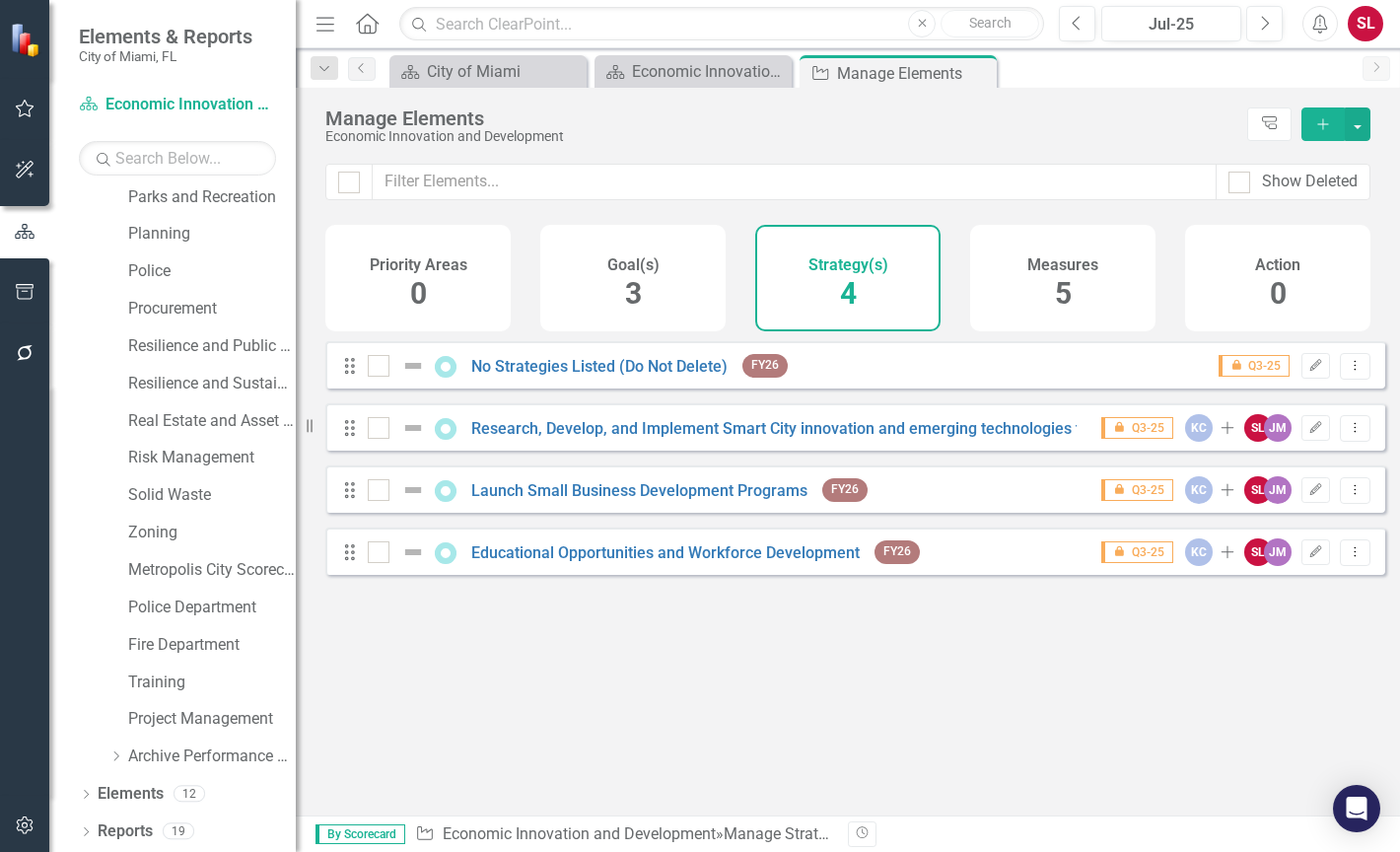 click on "5" at bounding box center (1063, 293) 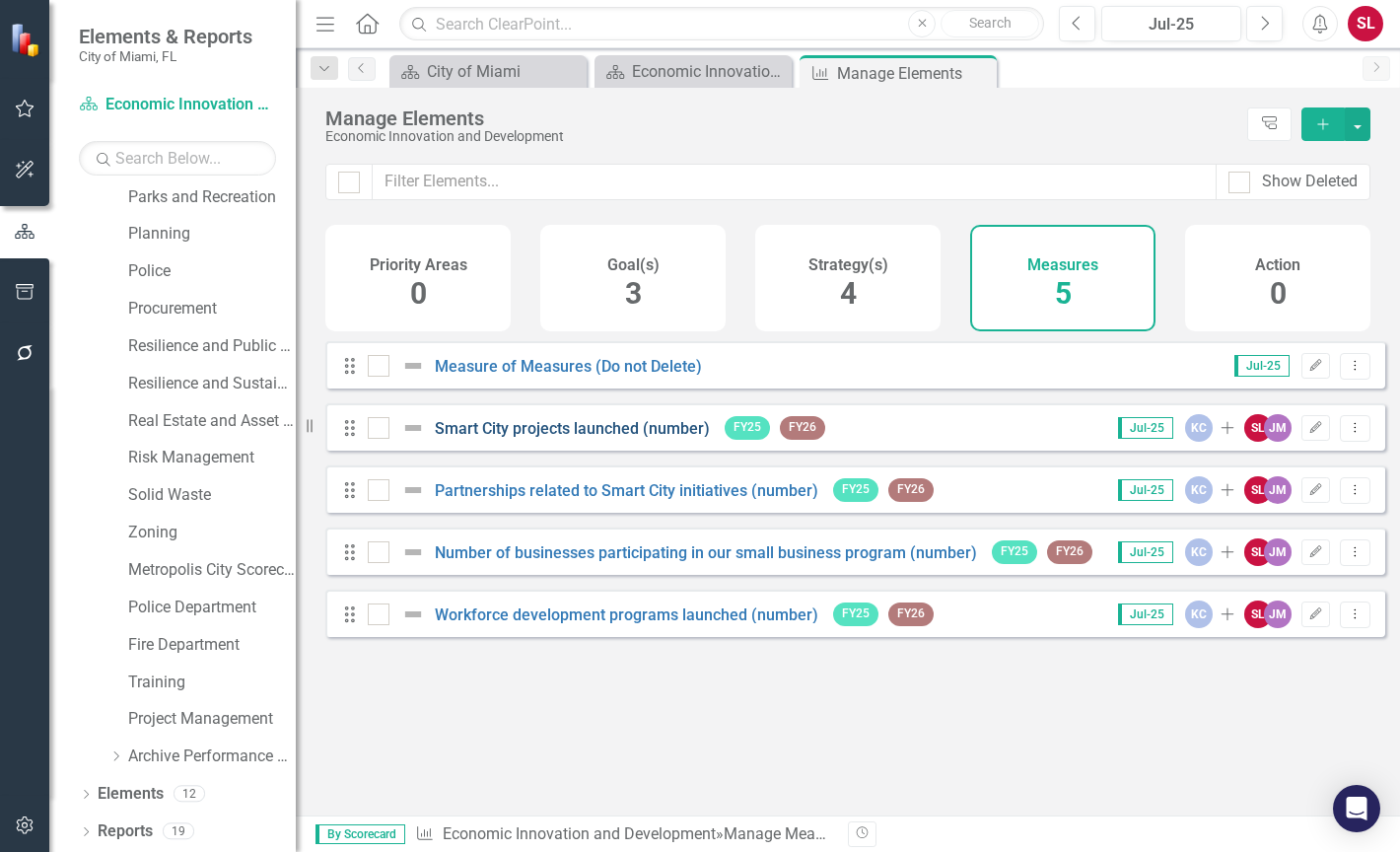 click on "Smart City projects launched (number)" at bounding box center (572, 428) 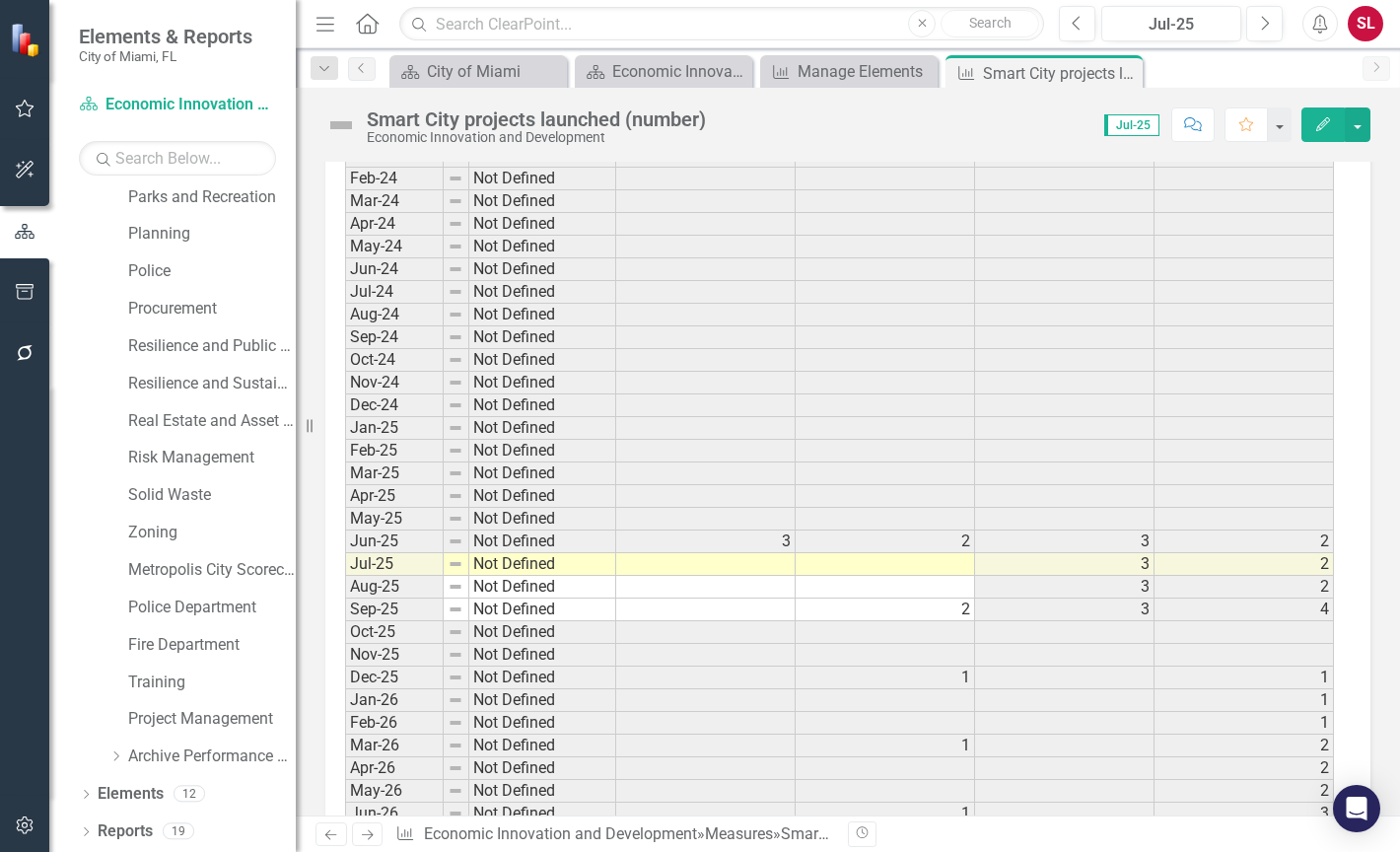 scroll, scrollTop: 3381, scrollLeft: 0, axis: vertical 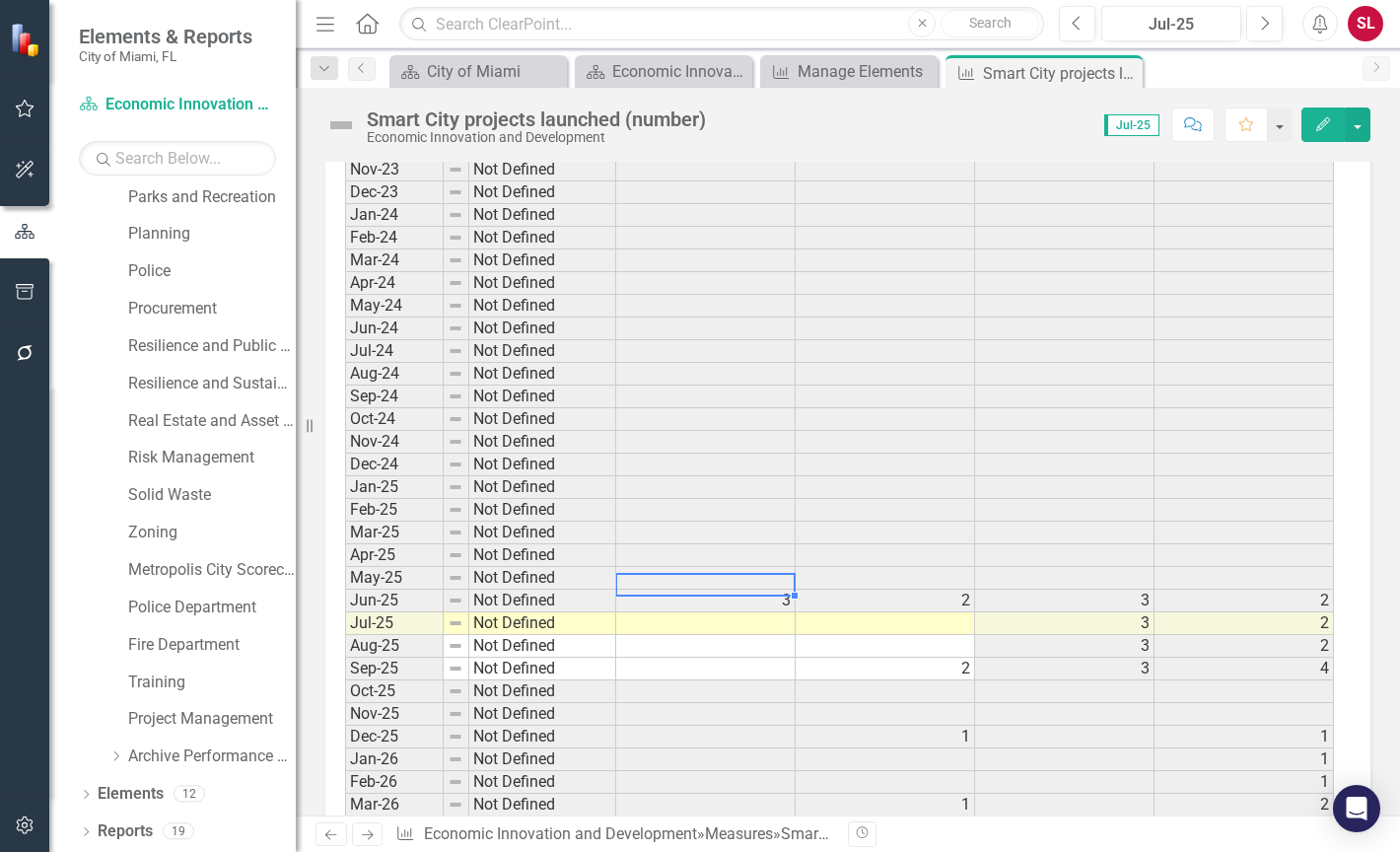 click at bounding box center (706, 623) 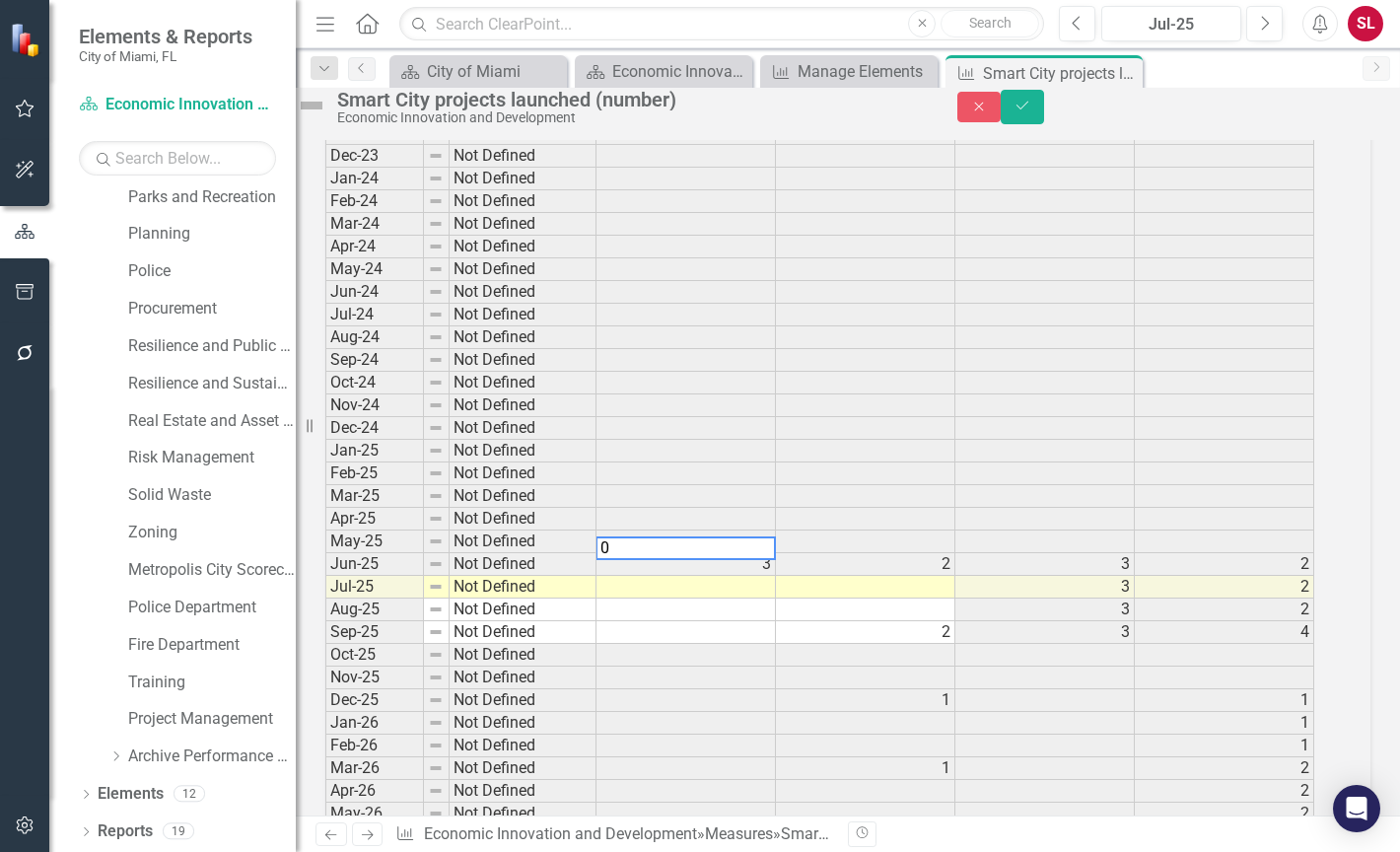 type on "0" 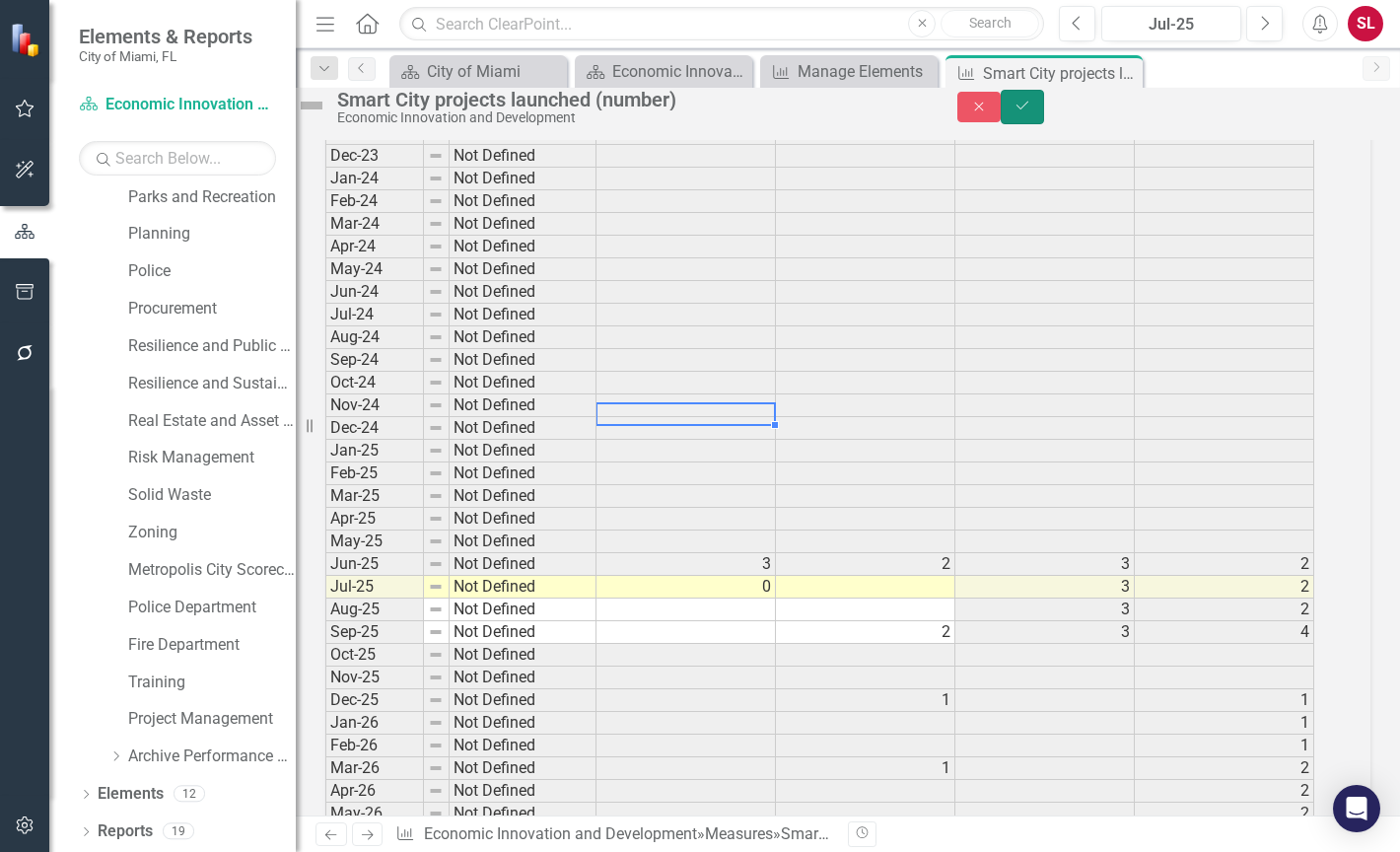 click on "Save" 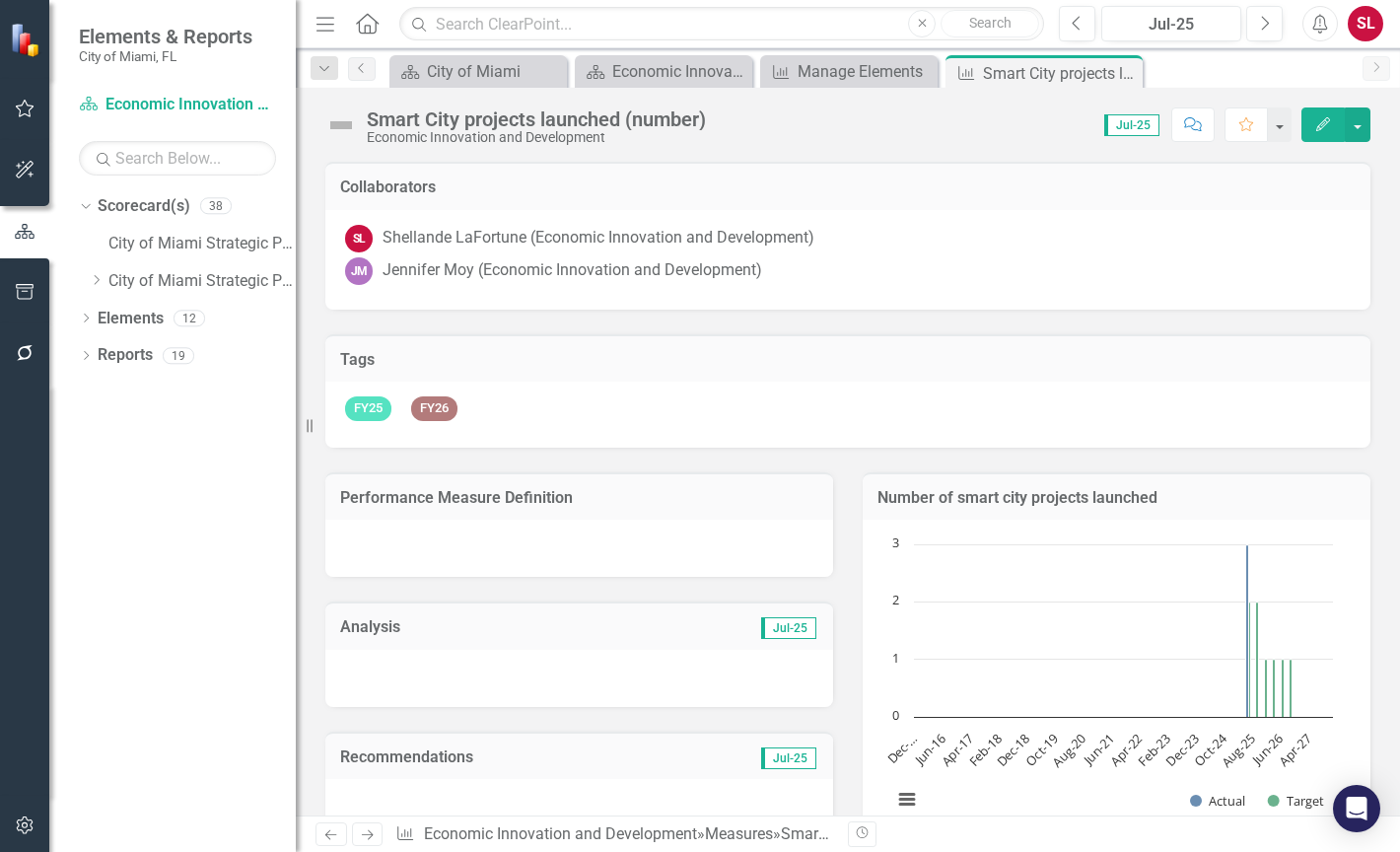 scroll, scrollTop: 0, scrollLeft: 0, axis: both 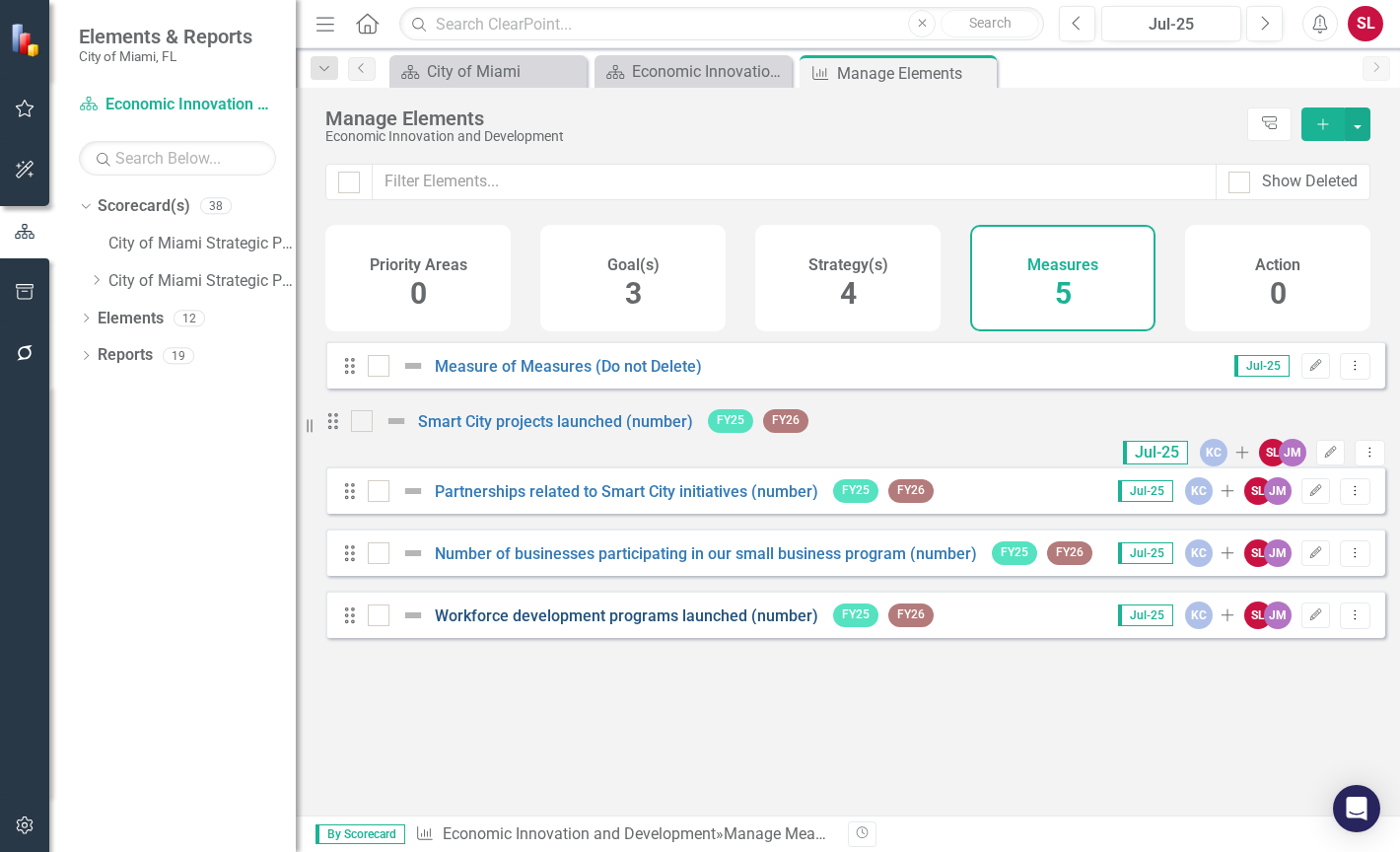 click on "Workforce development programs launched (number)" at bounding box center (626, 615) 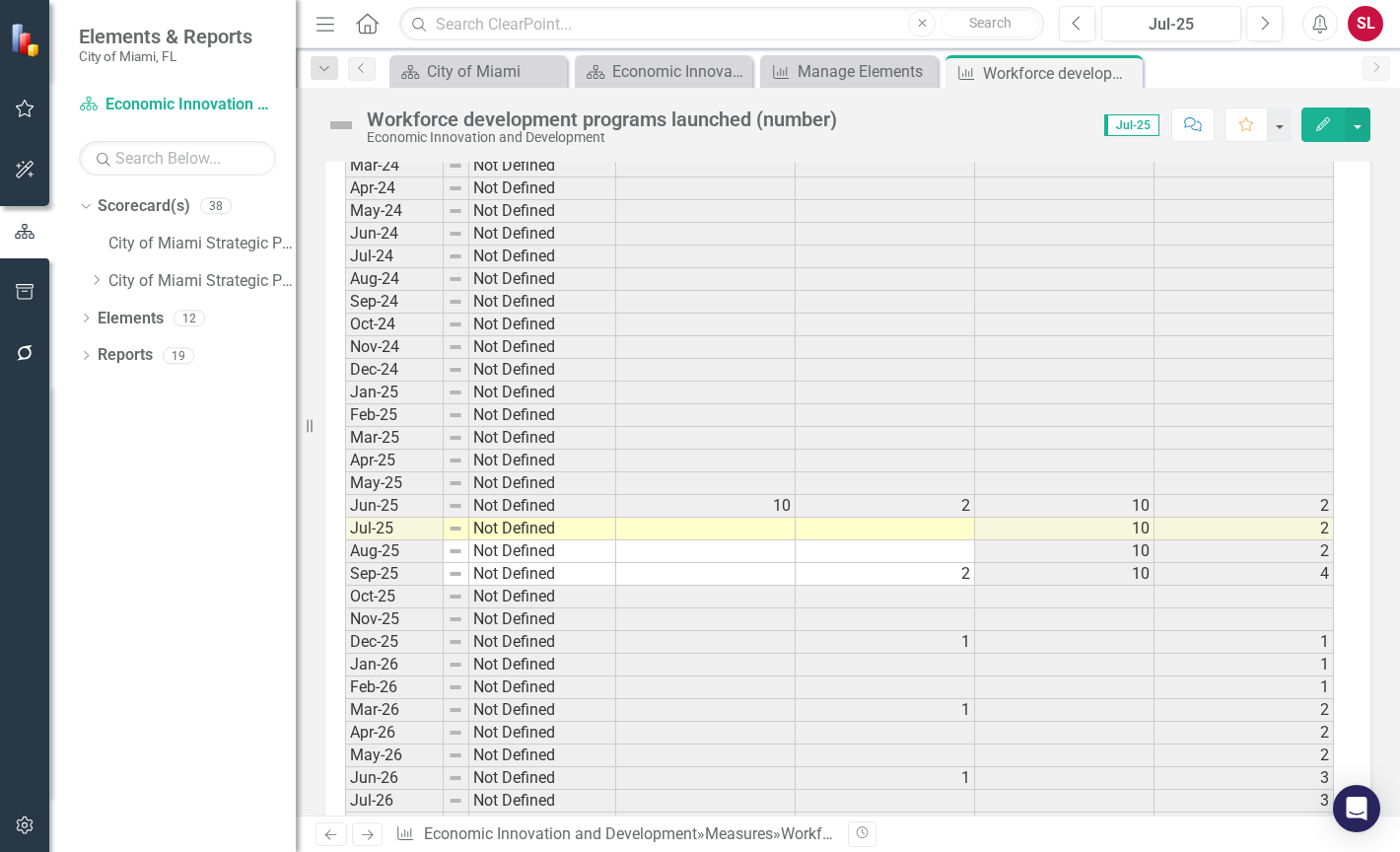 scroll, scrollTop: 3386, scrollLeft: 0, axis: vertical 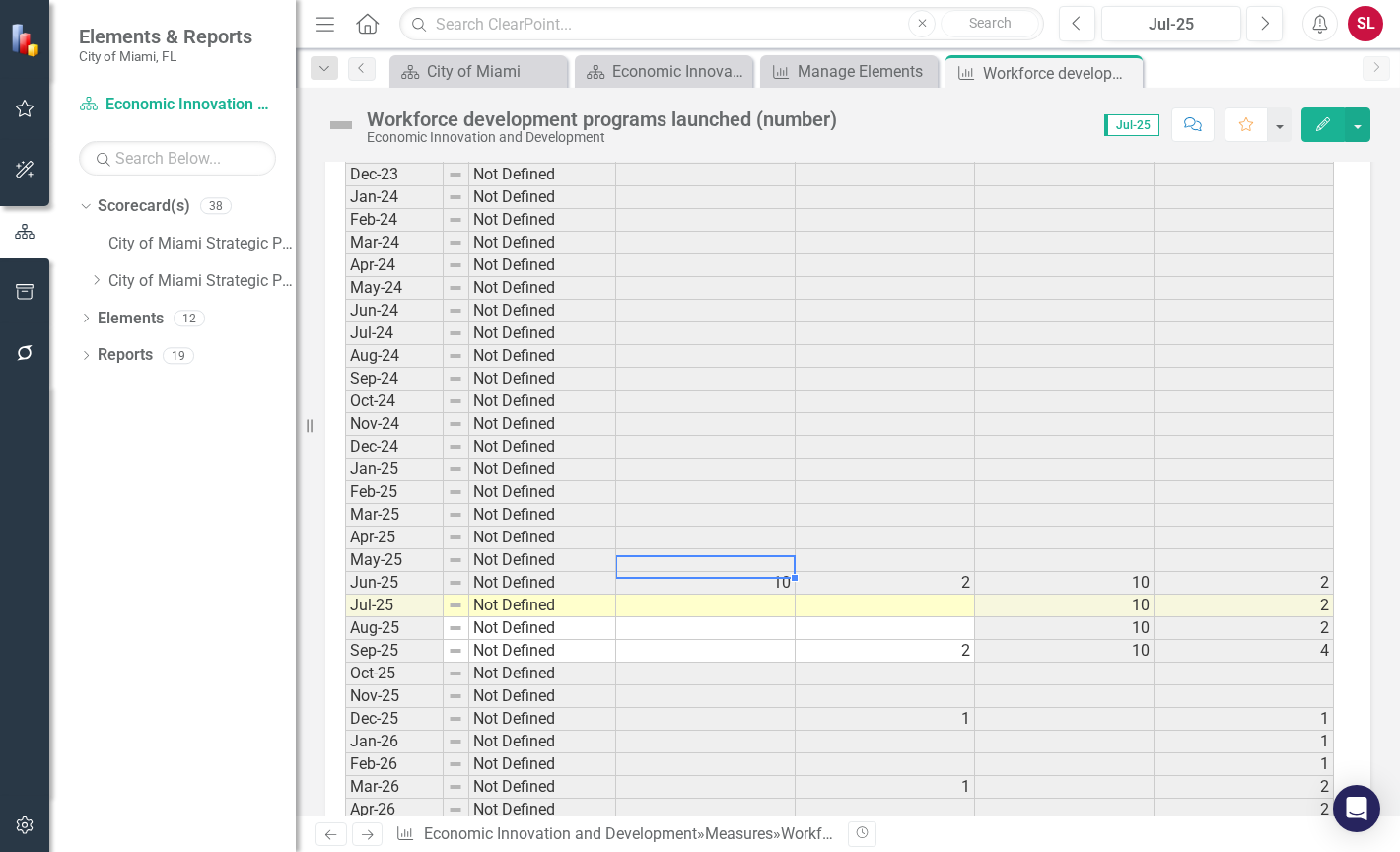 click at bounding box center [706, 605] 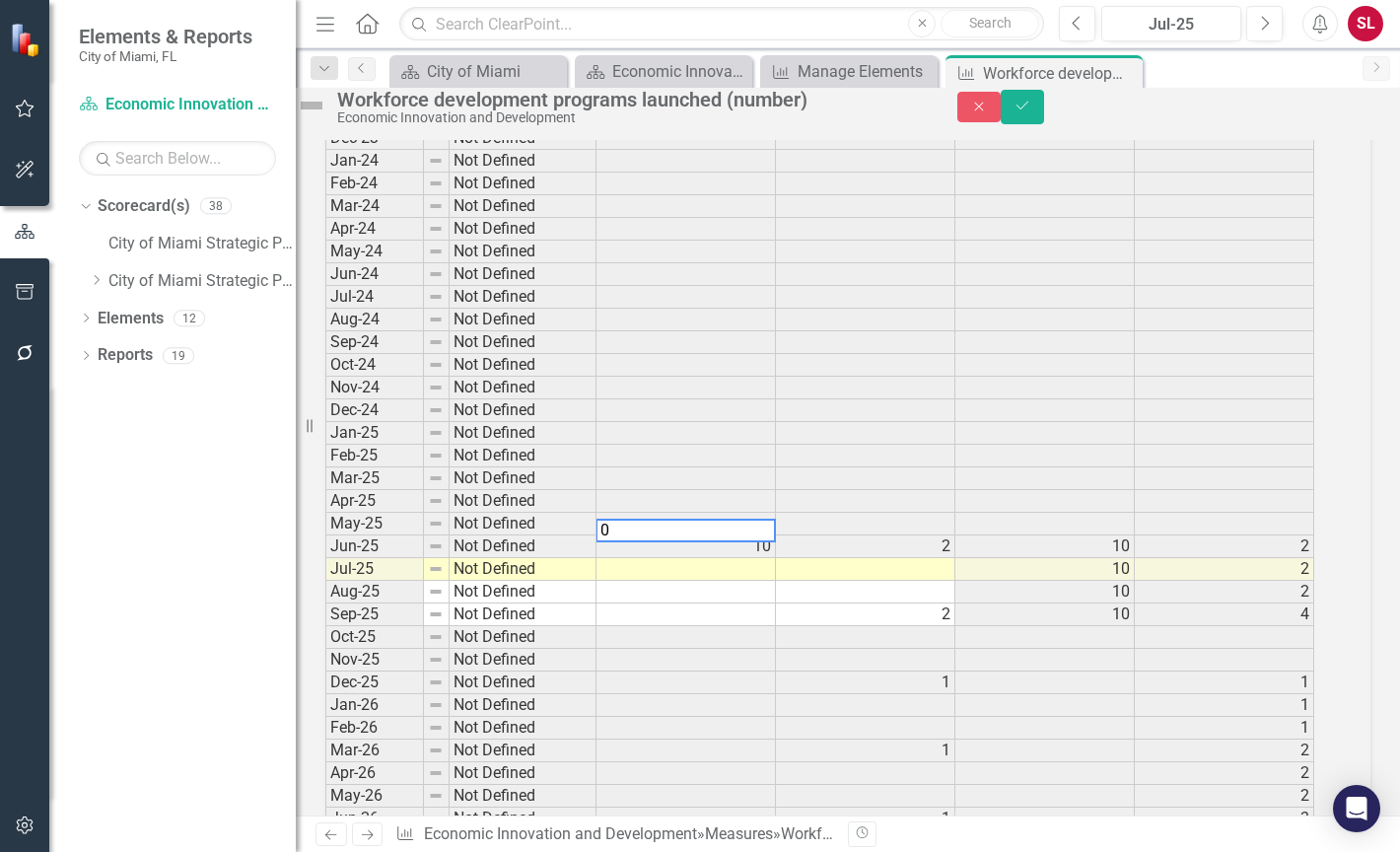 type on "0" 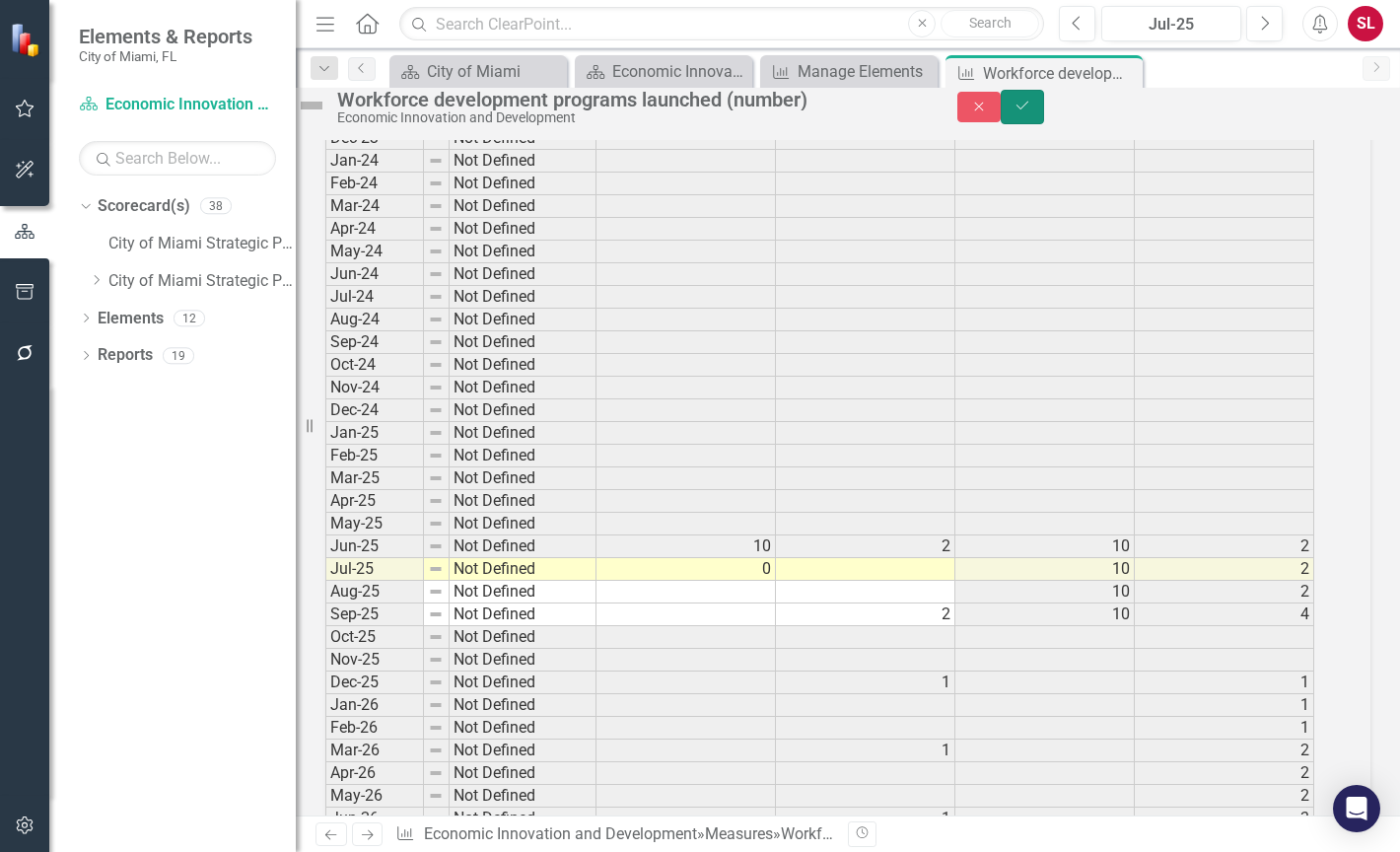 click on "Save" 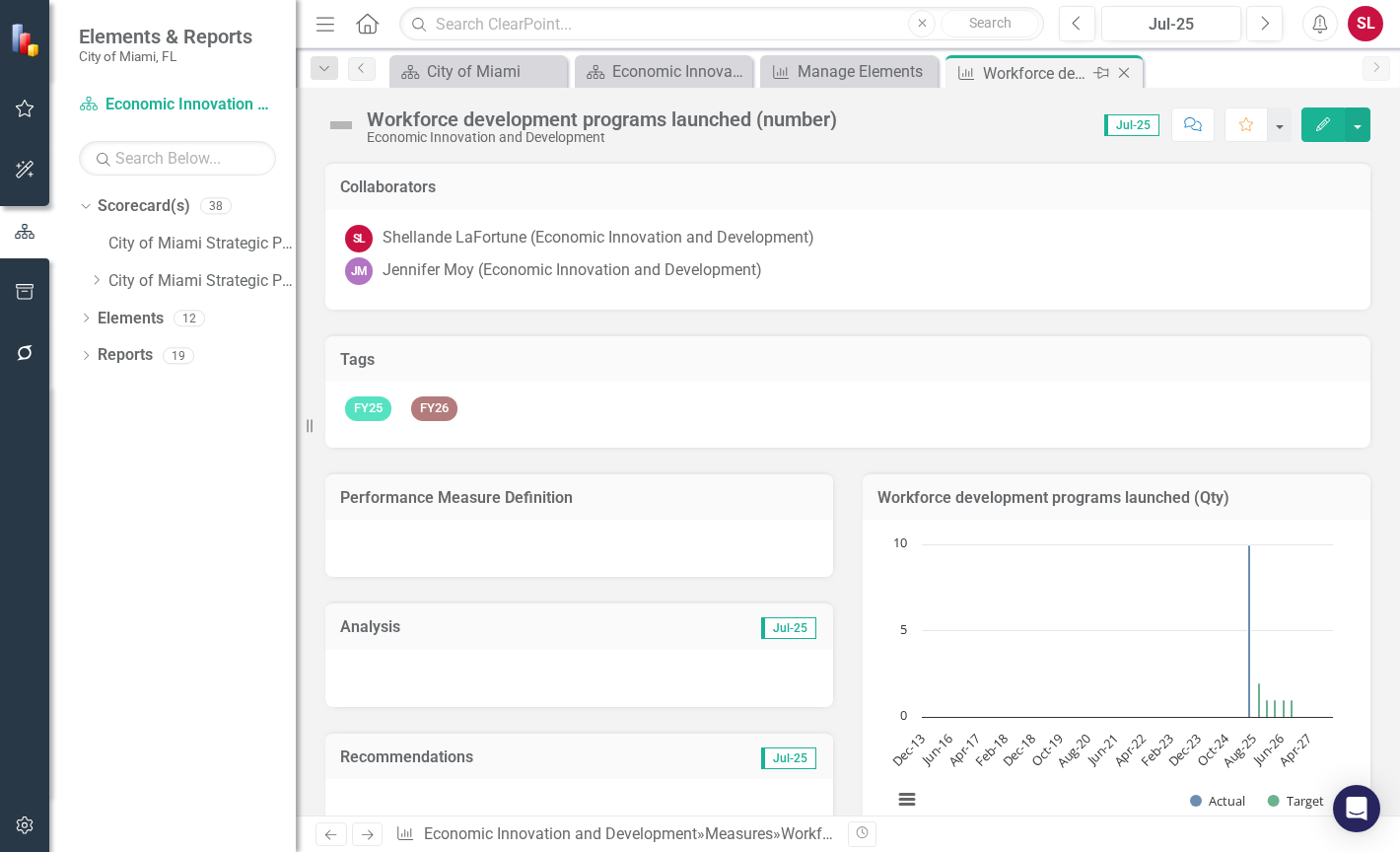 click 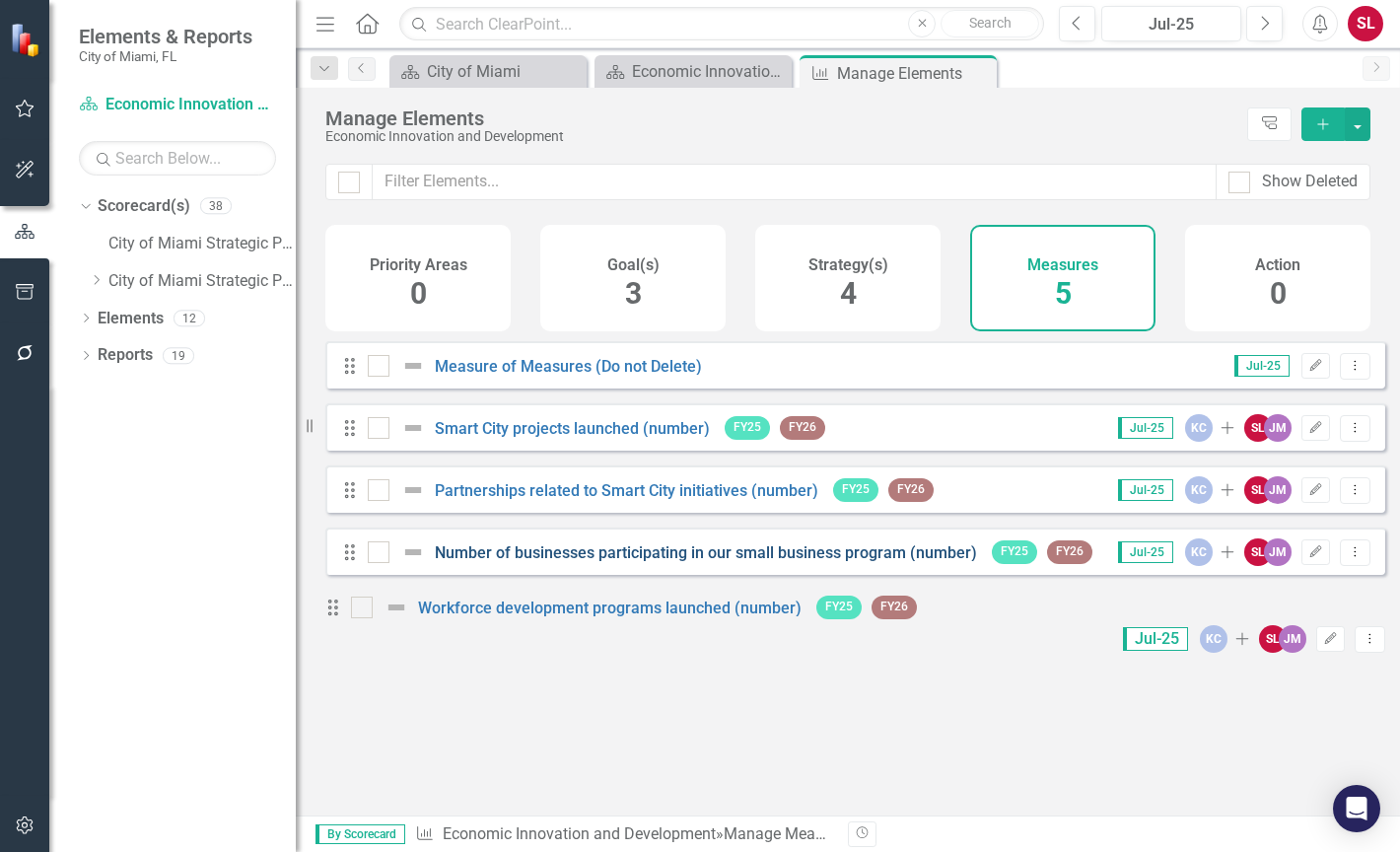 click on "Number of businesses participating in our small business program (number)" at bounding box center (706, 552) 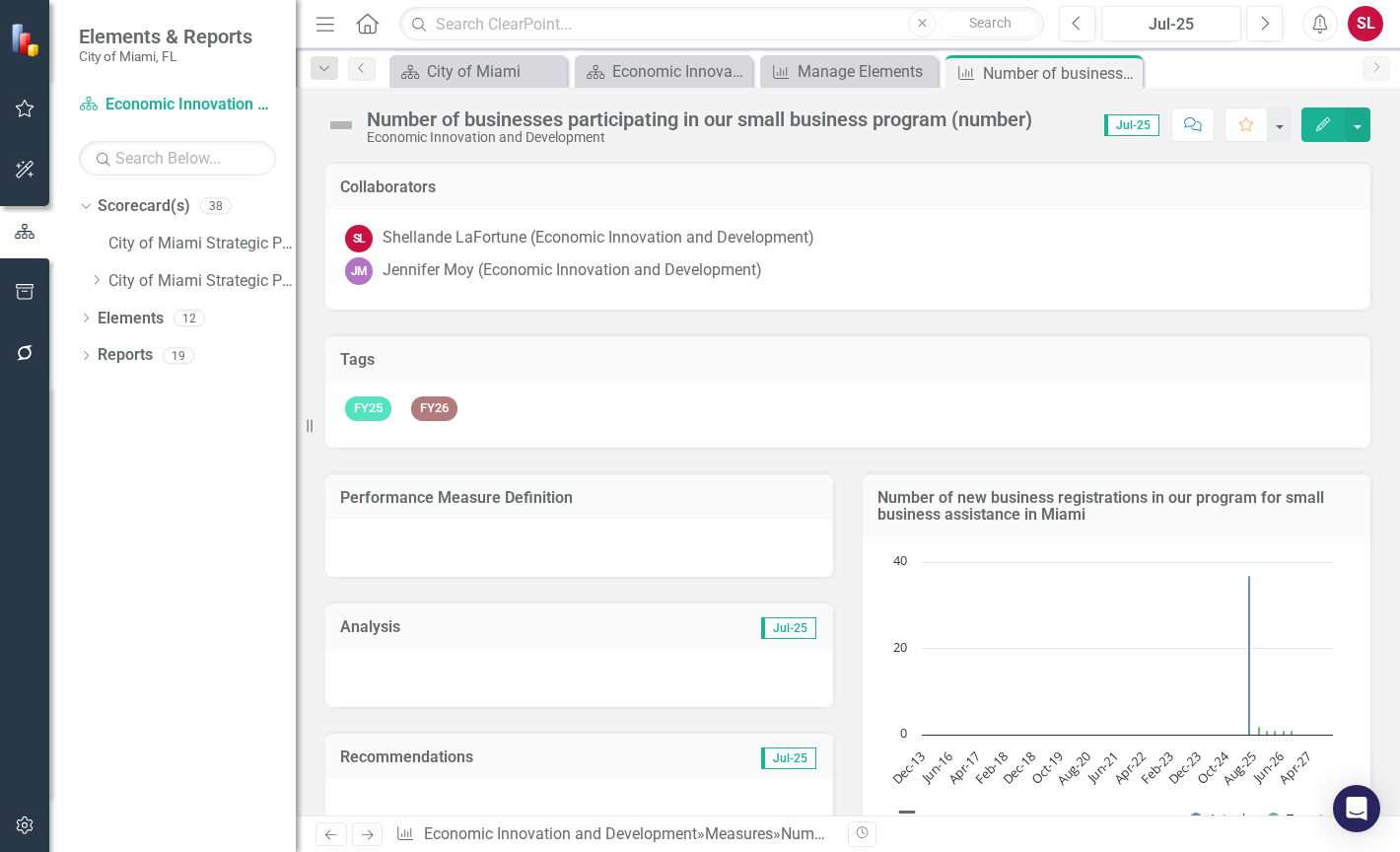 click at bounding box center [706, 4010] 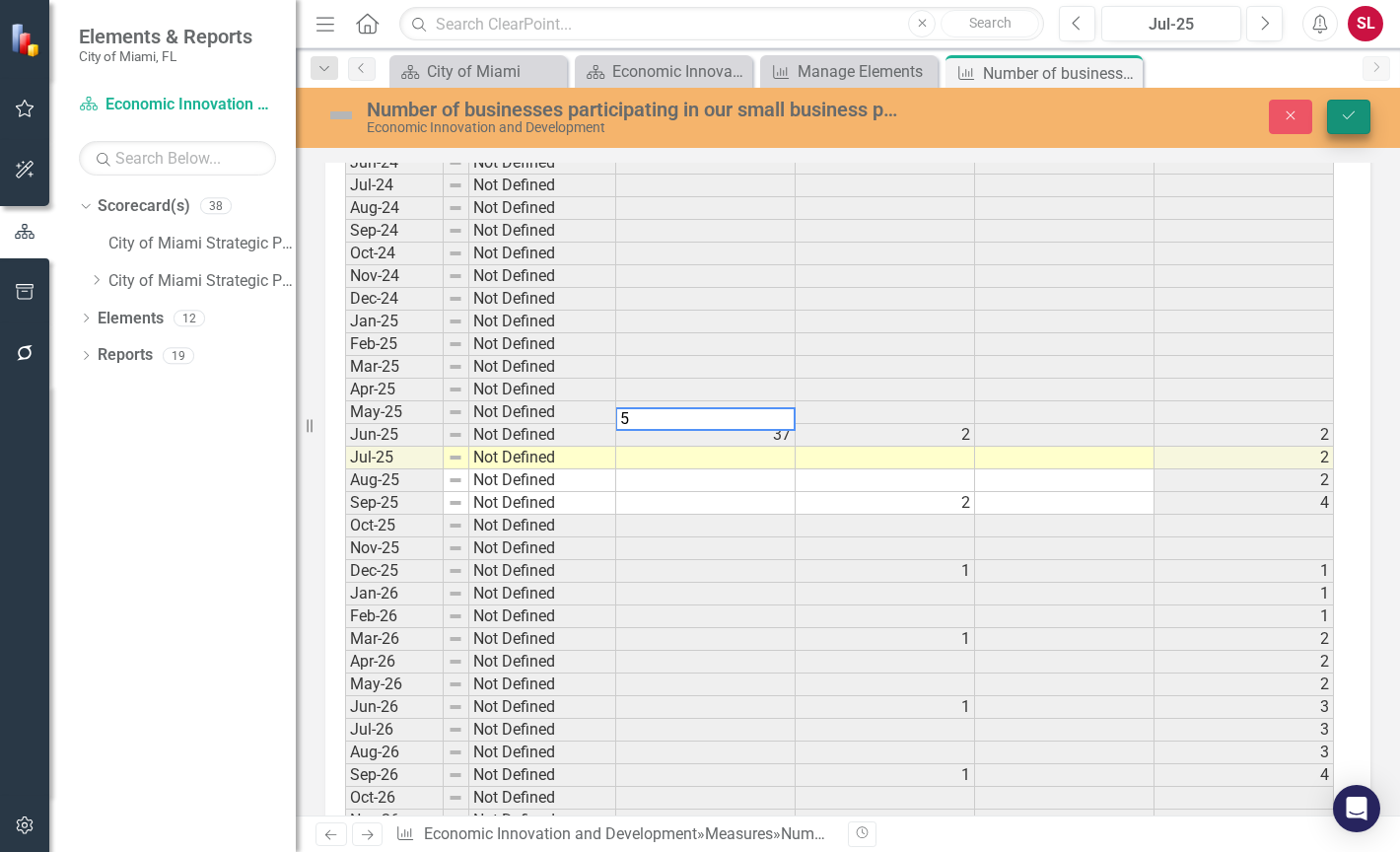 type on "5" 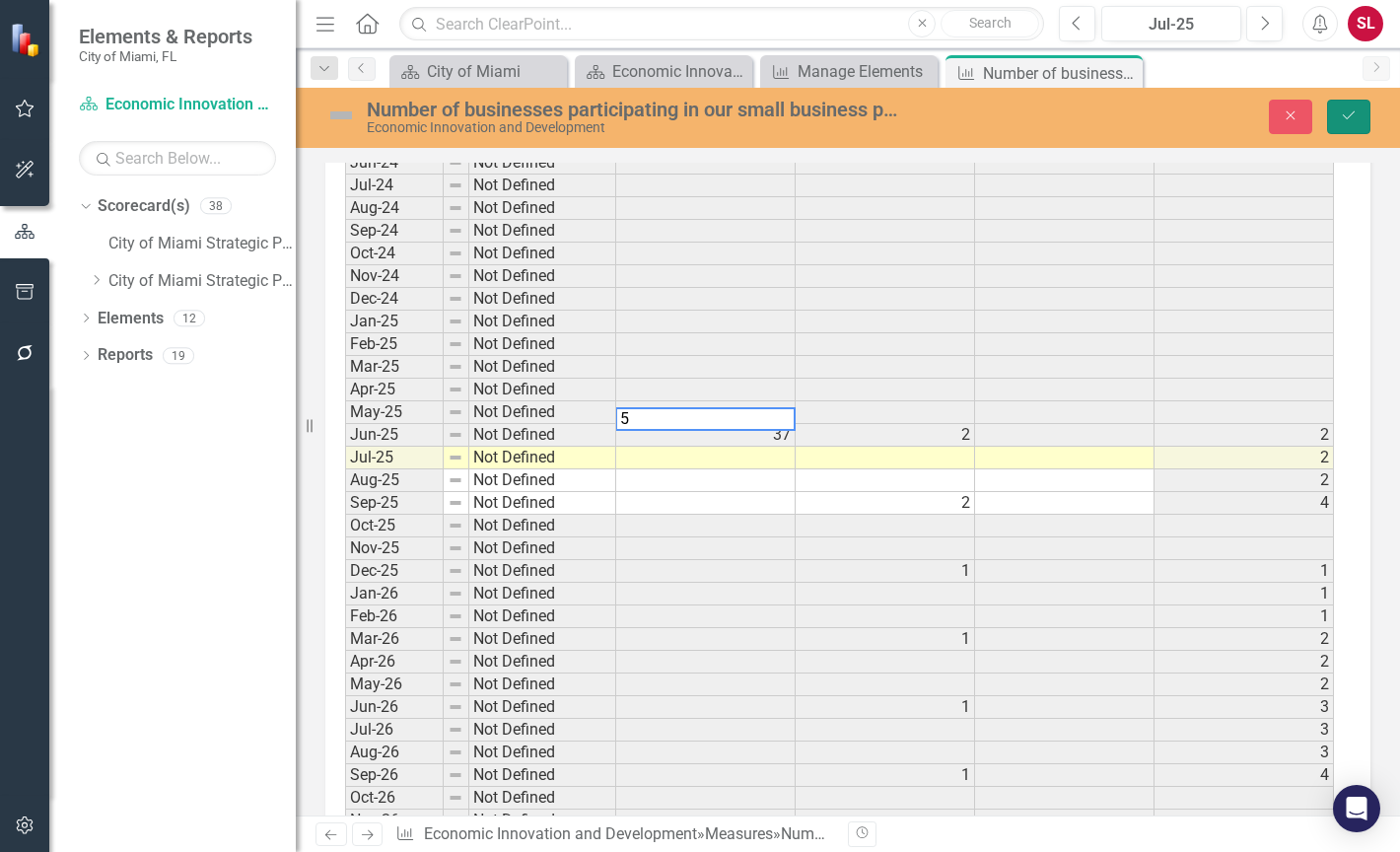 click on "Save" 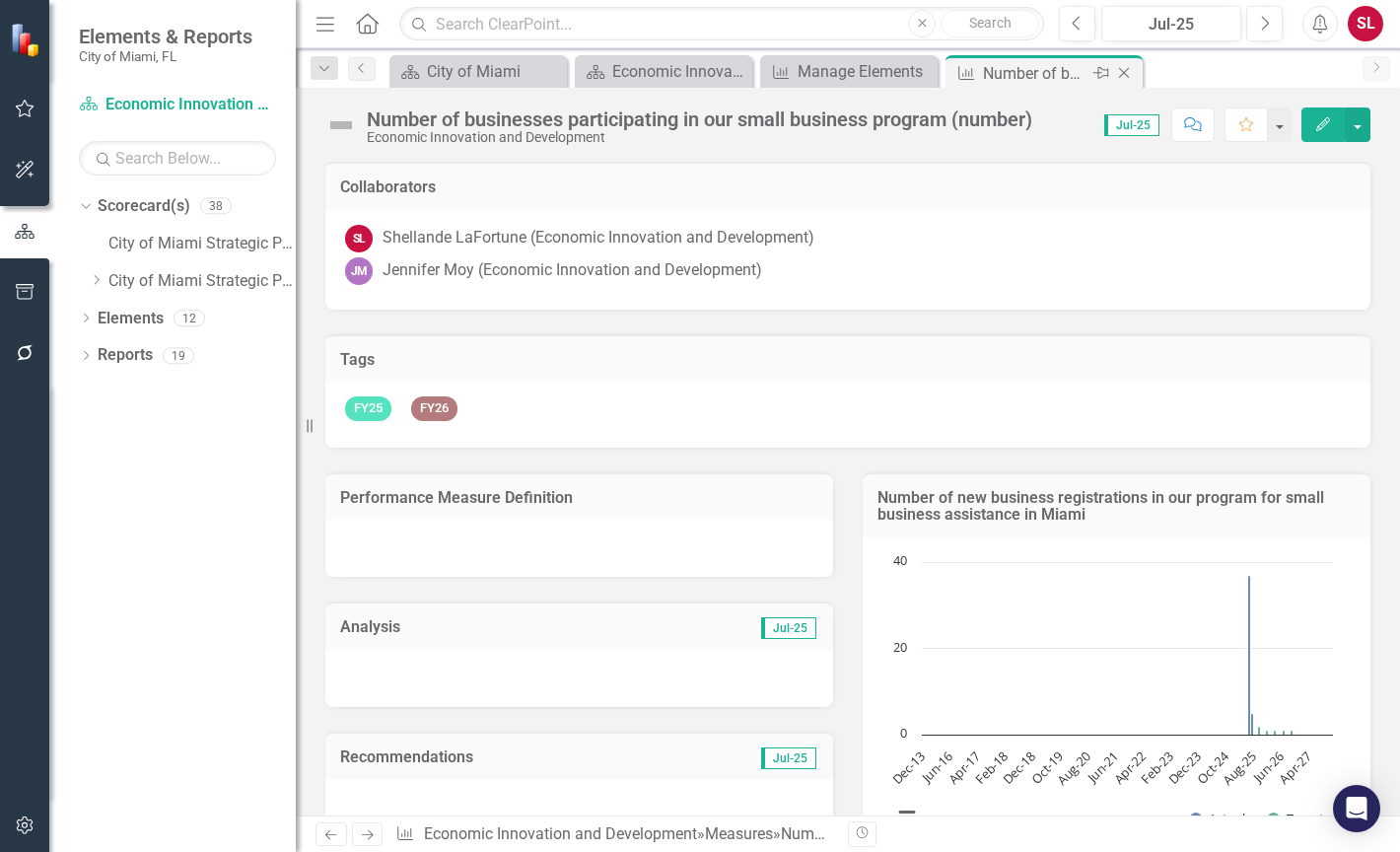 click 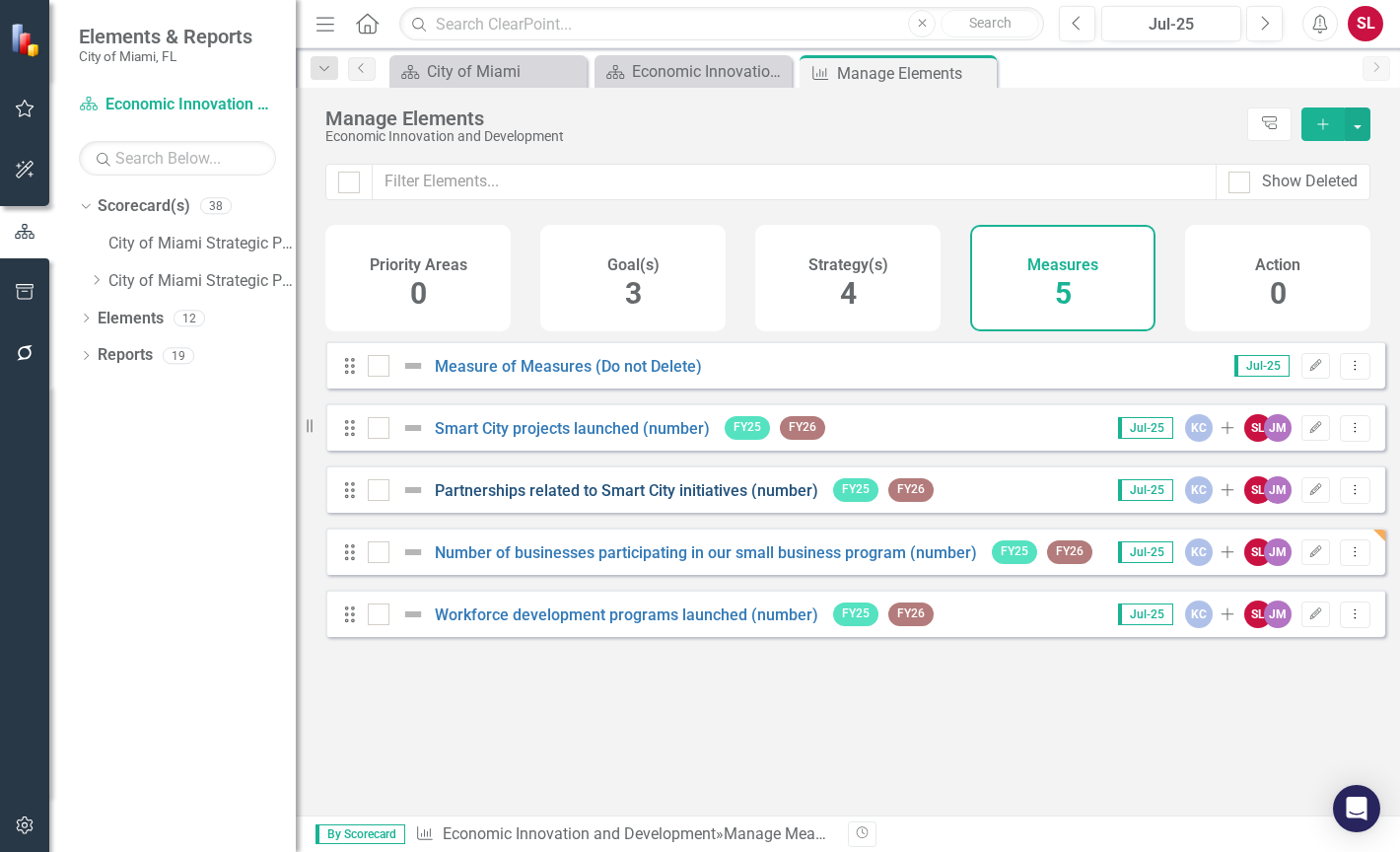click on "Partnerships related to Smart City initiatives (number)" at bounding box center [626, 490] 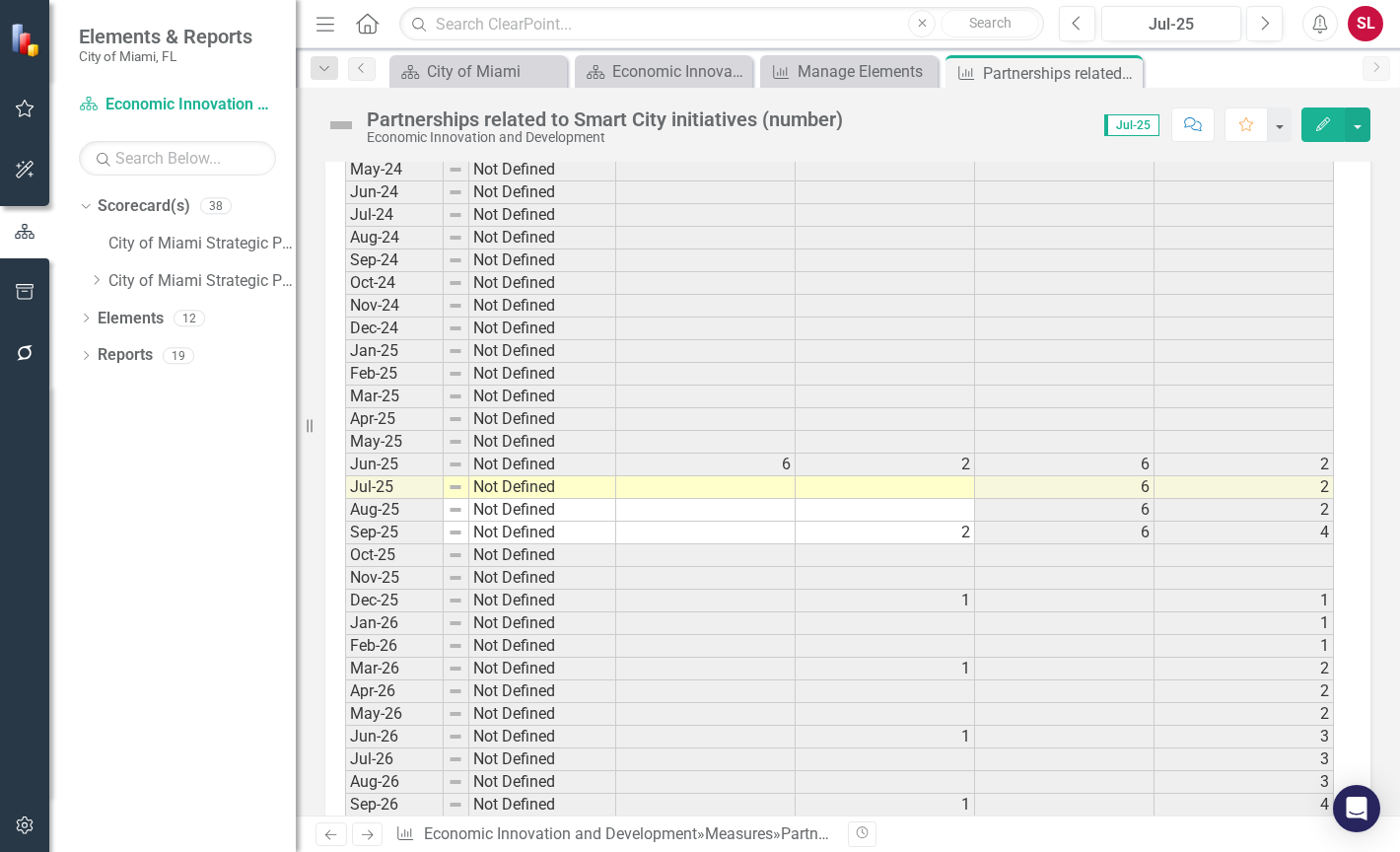 scroll, scrollTop: 3445, scrollLeft: 0, axis: vertical 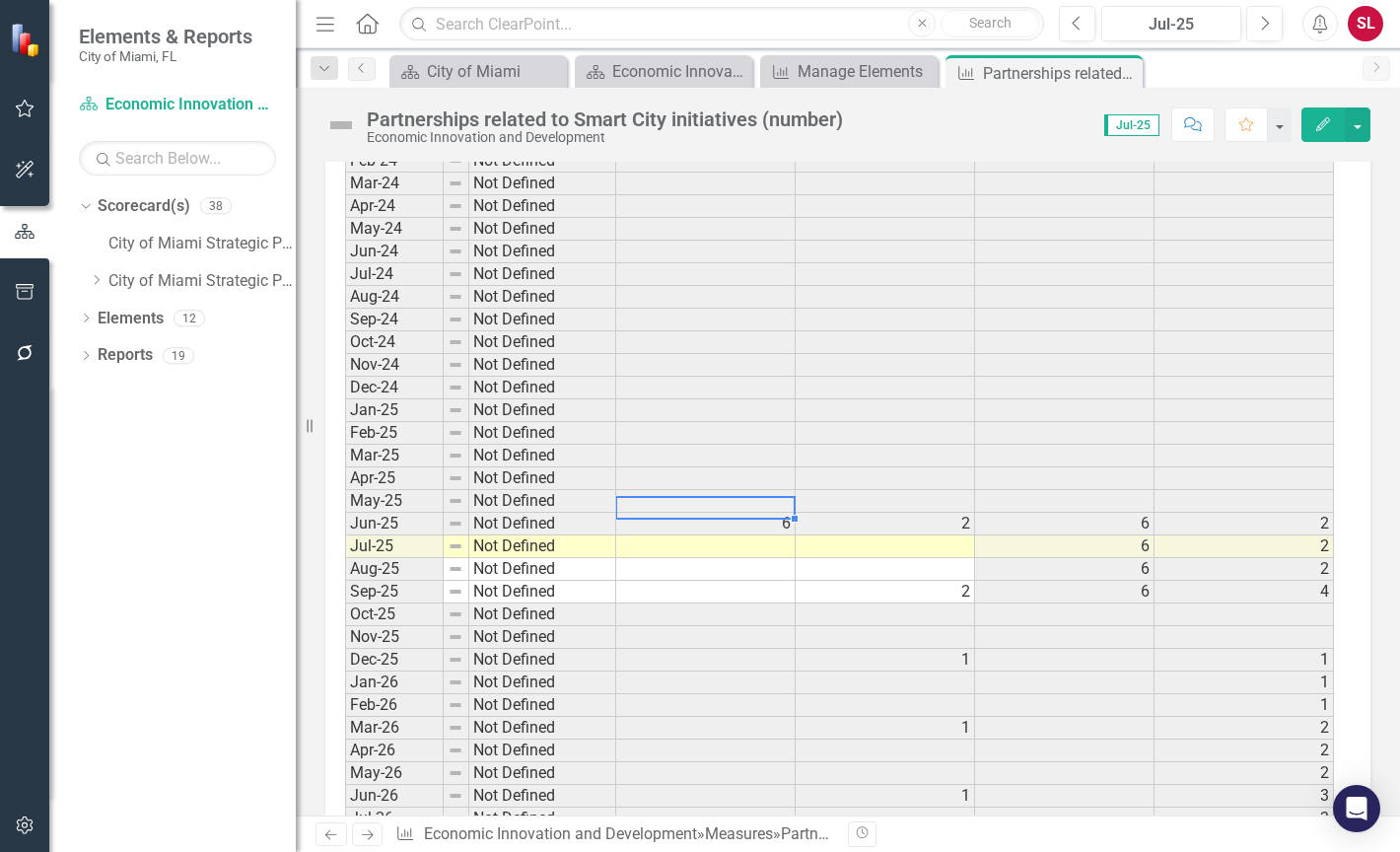 click at bounding box center [706, 546] 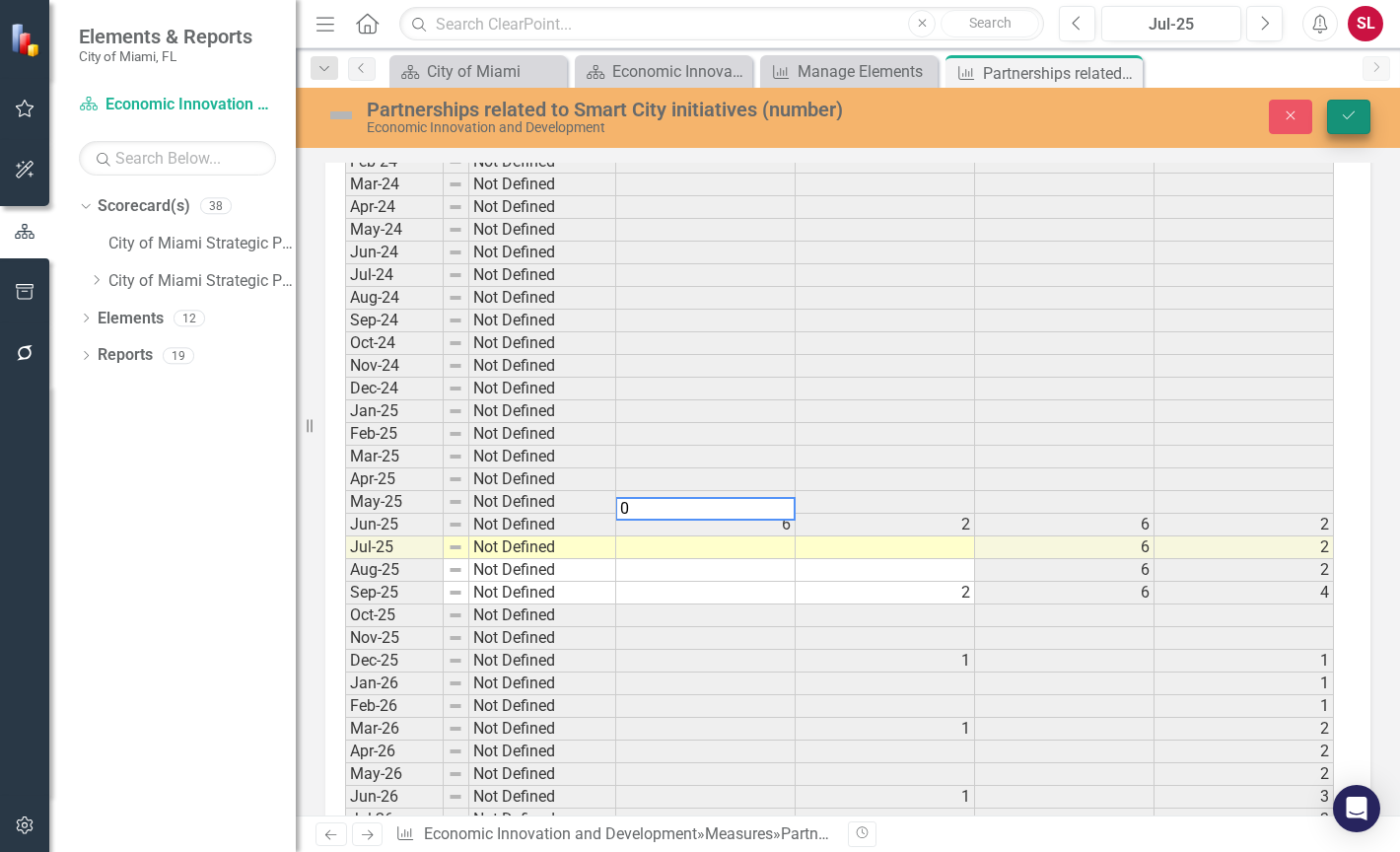 type on "0" 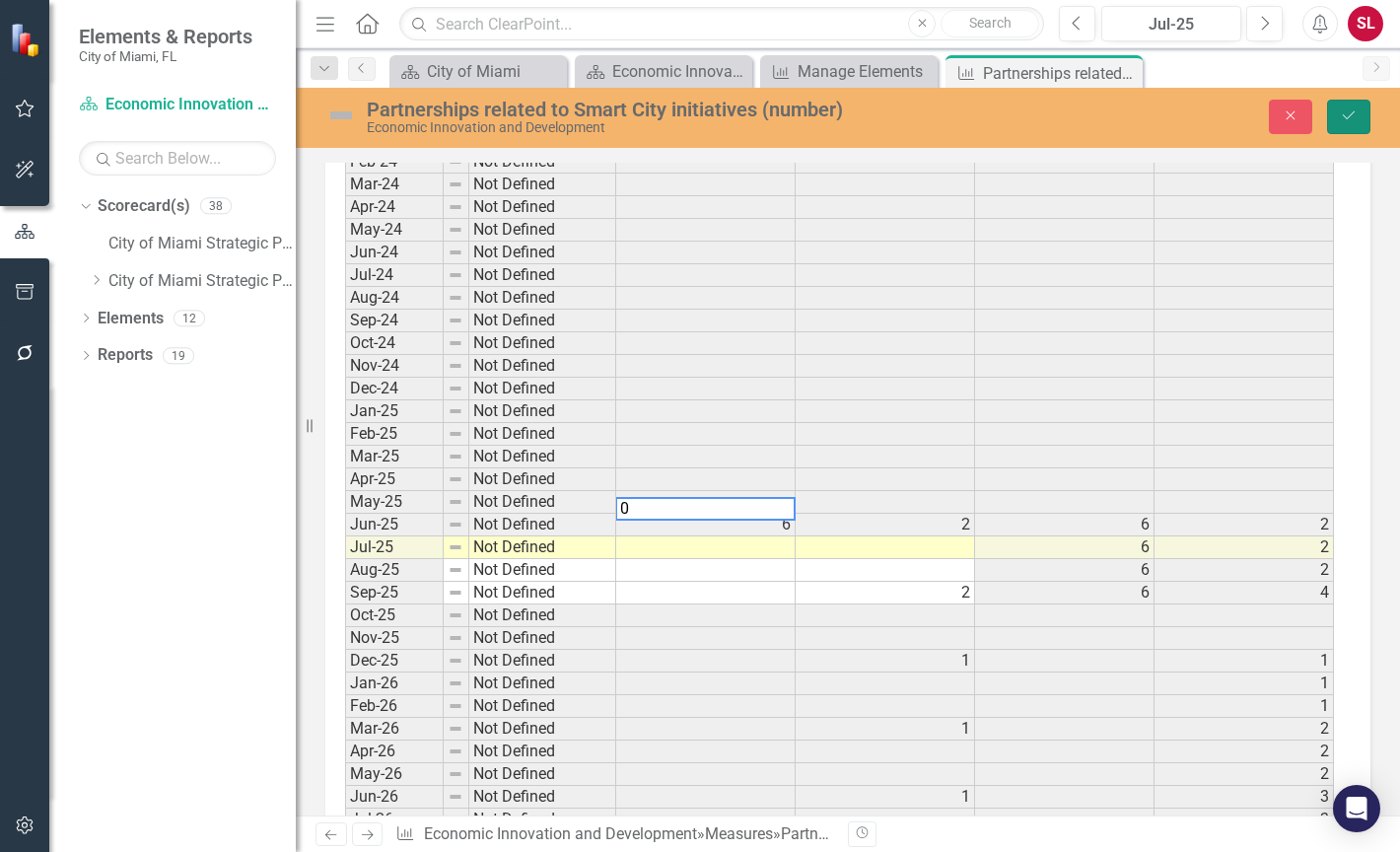 click on "Save" 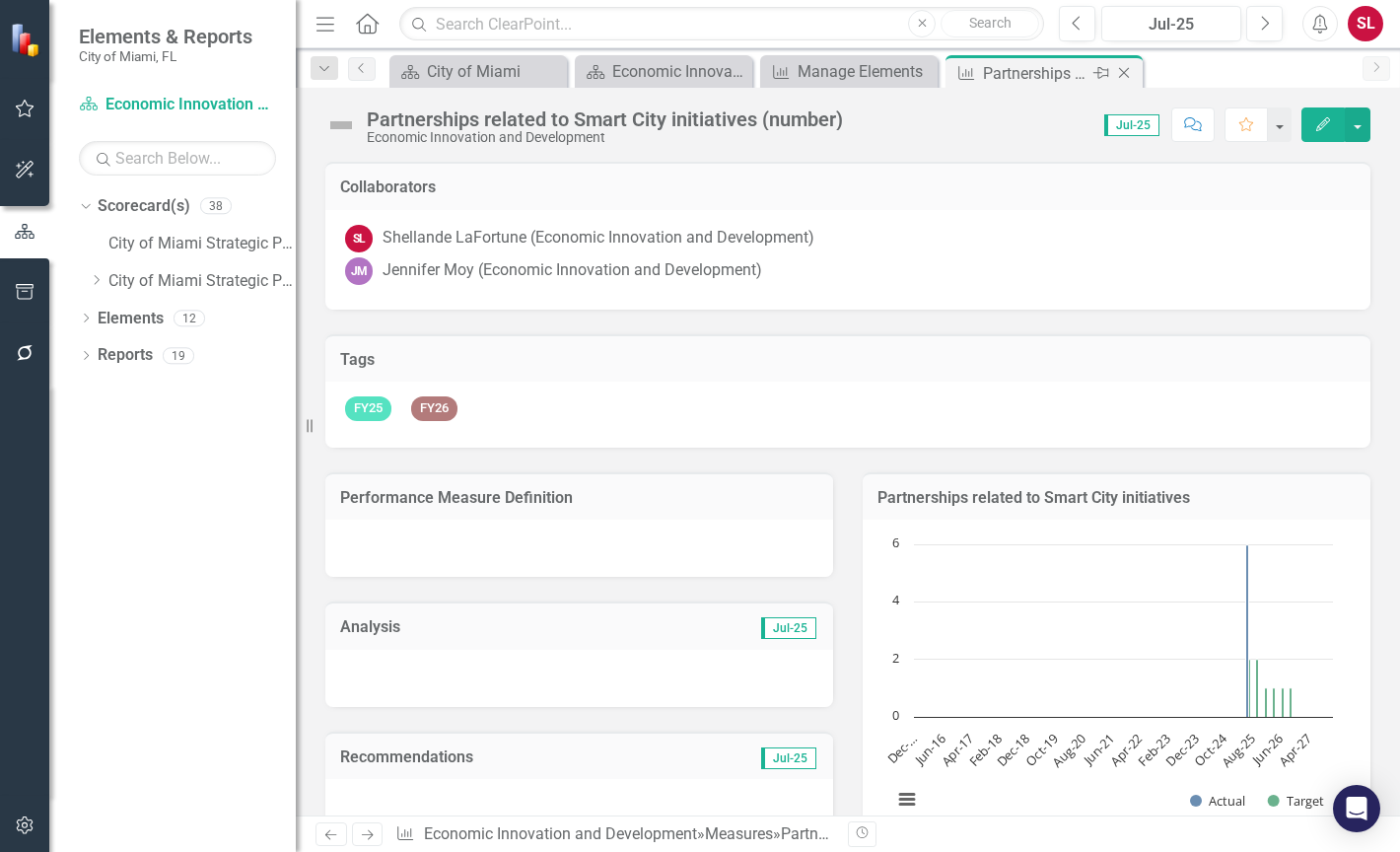 click on "Close" 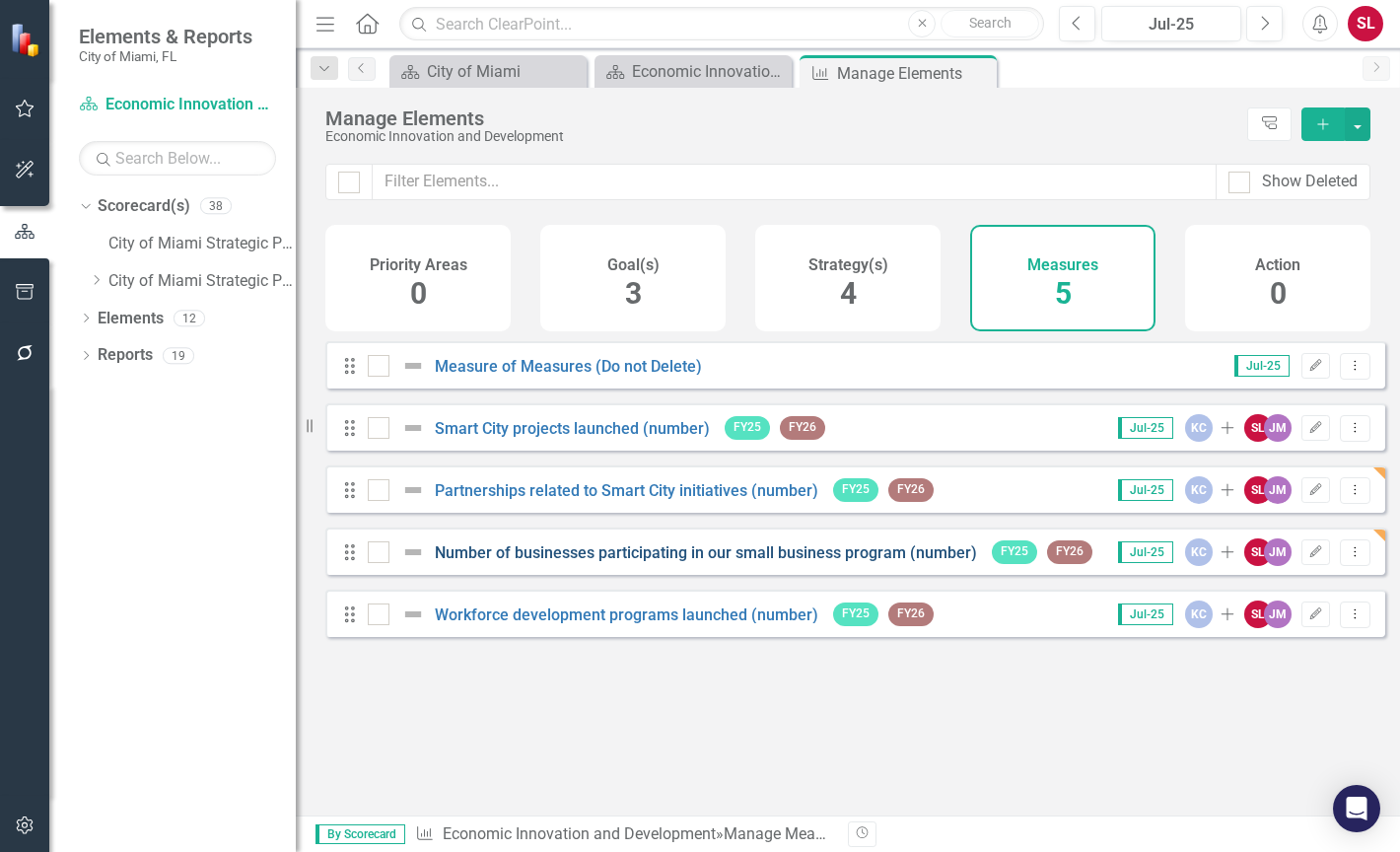 click on "Number of businesses participating in our small business program (number)" at bounding box center (706, 552) 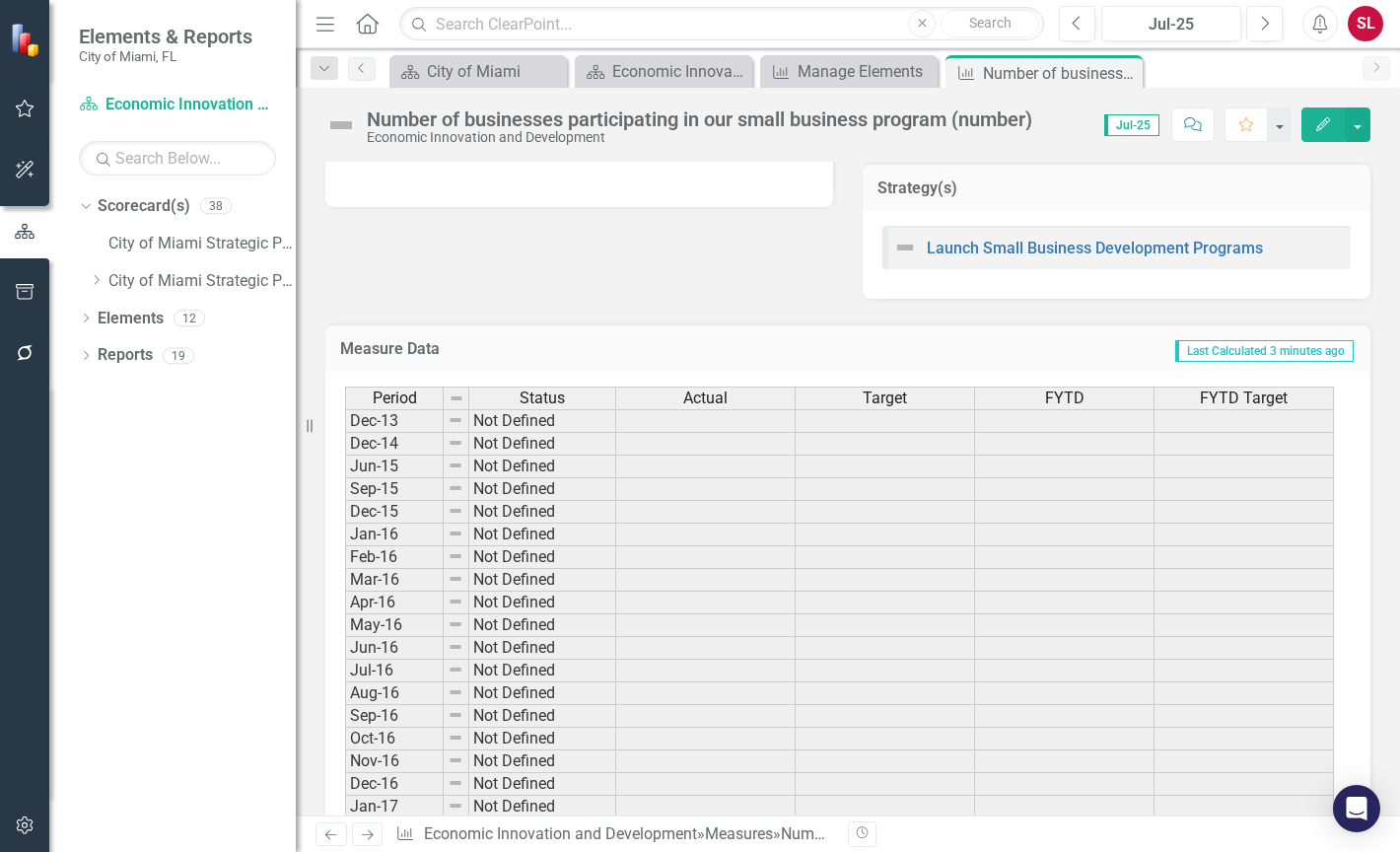 scroll, scrollTop: 871, scrollLeft: 0, axis: vertical 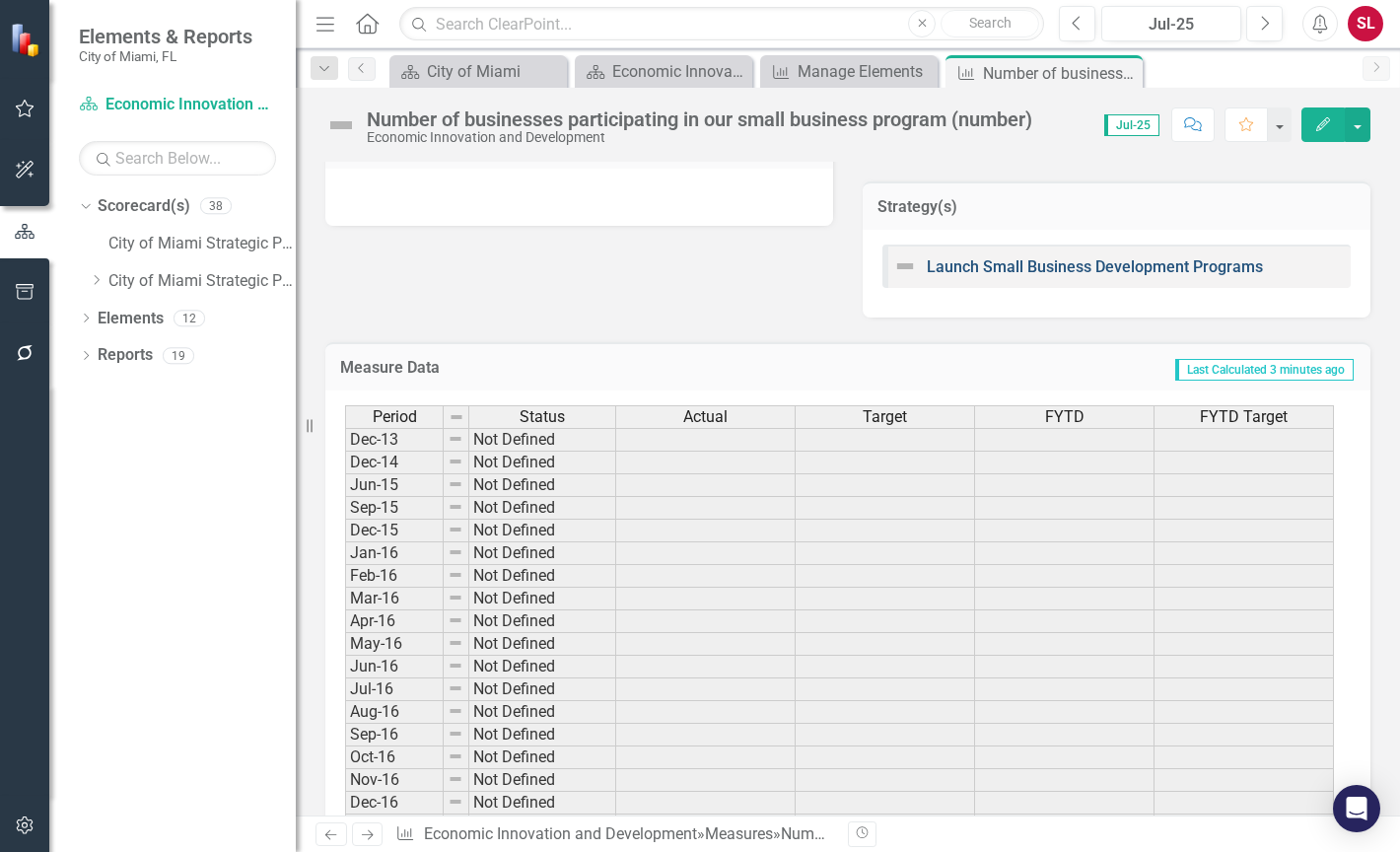 click on "Launch Small Business Development Programs" at bounding box center (1094, 266) 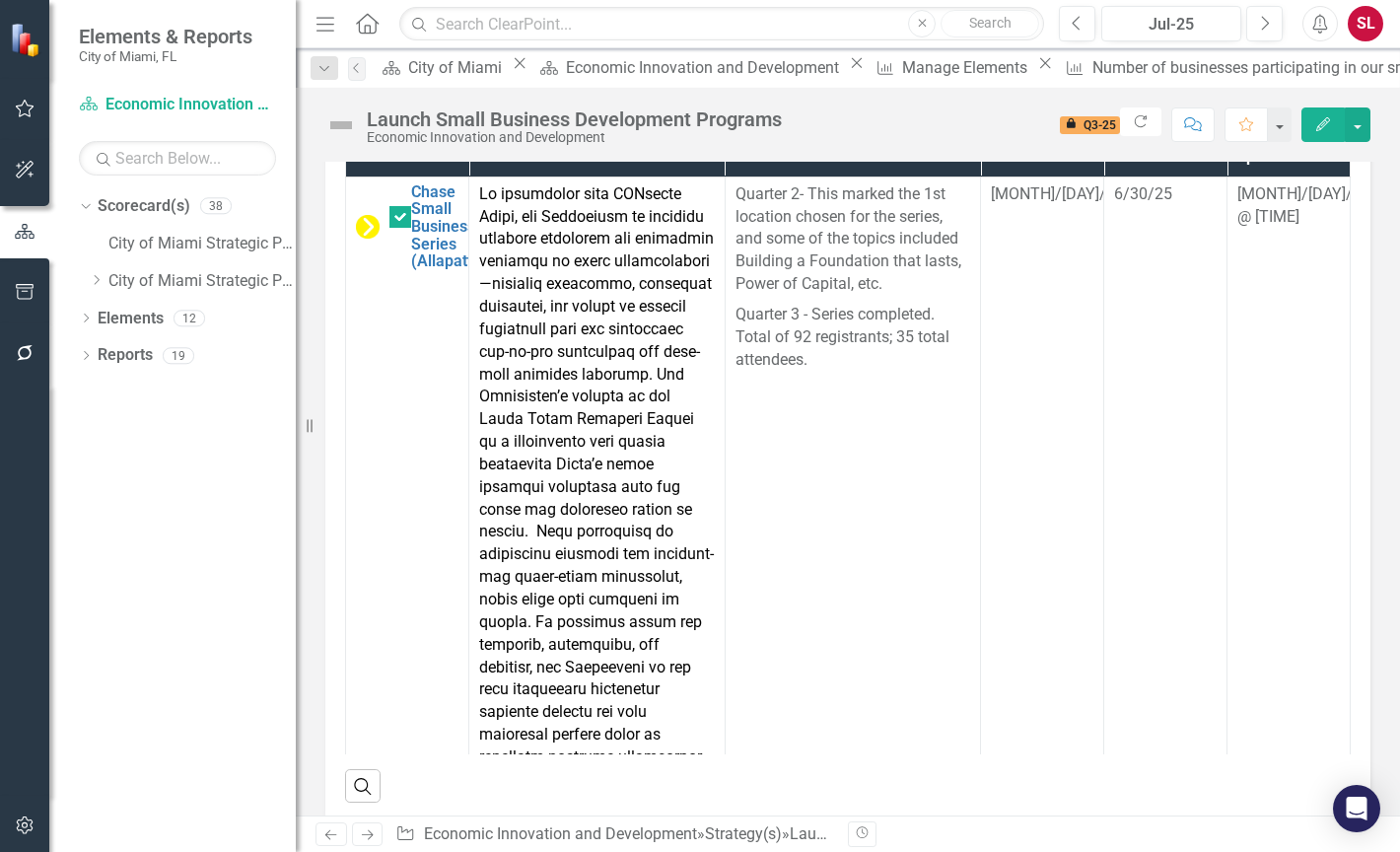 scroll, scrollTop: 1945, scrollLeft: 0, axis: vertical 